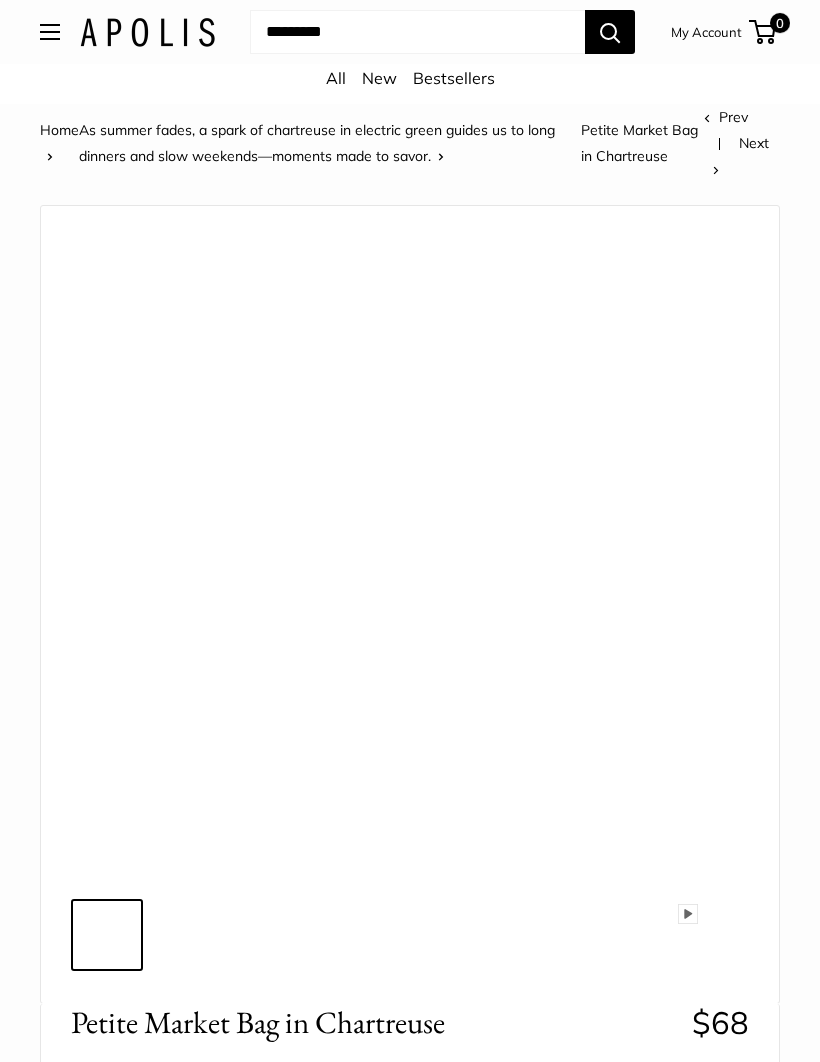 scroll, scrollTop: 0, scrollLeft: 0, axis: both 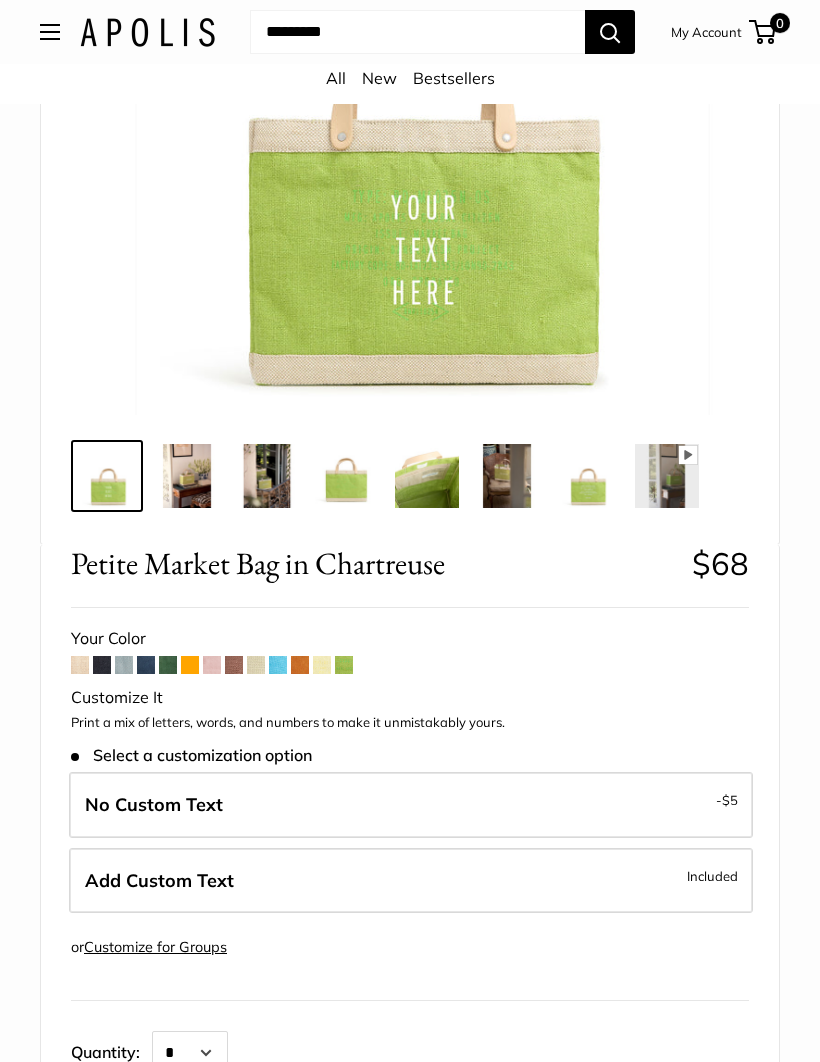 click at bounding box center (102, 665) 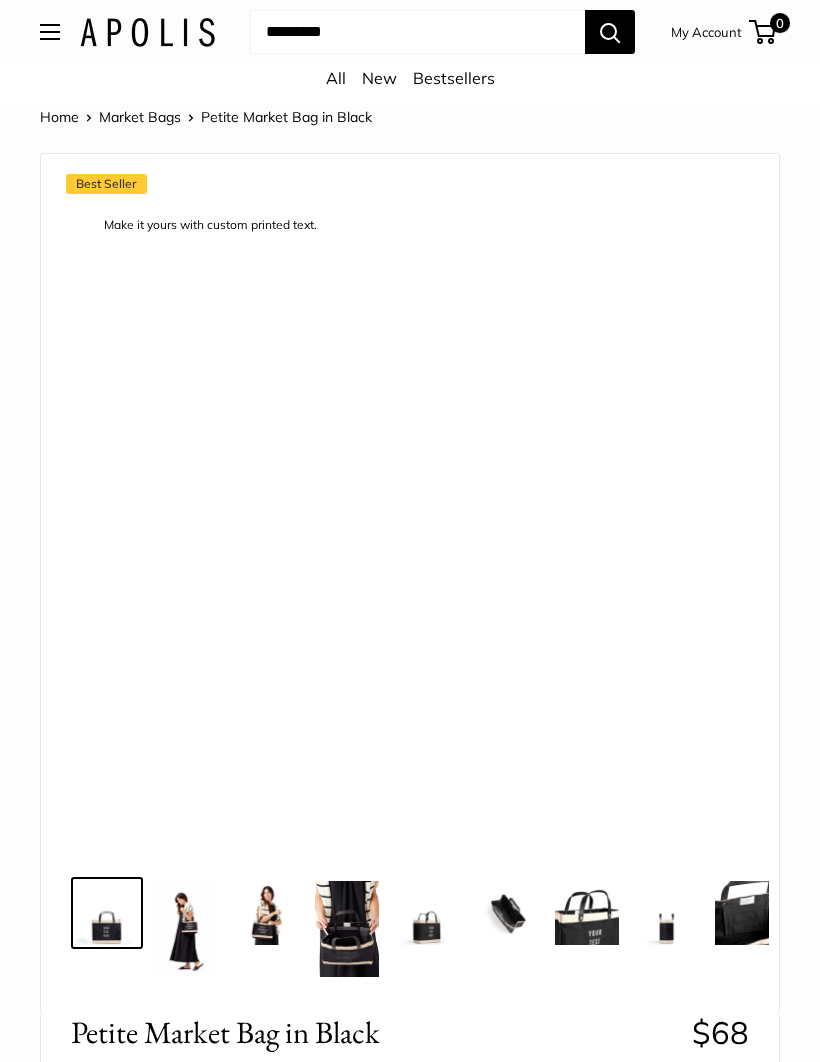 scroll, scrollTop: 0, scrollLeft: 0, axis: both 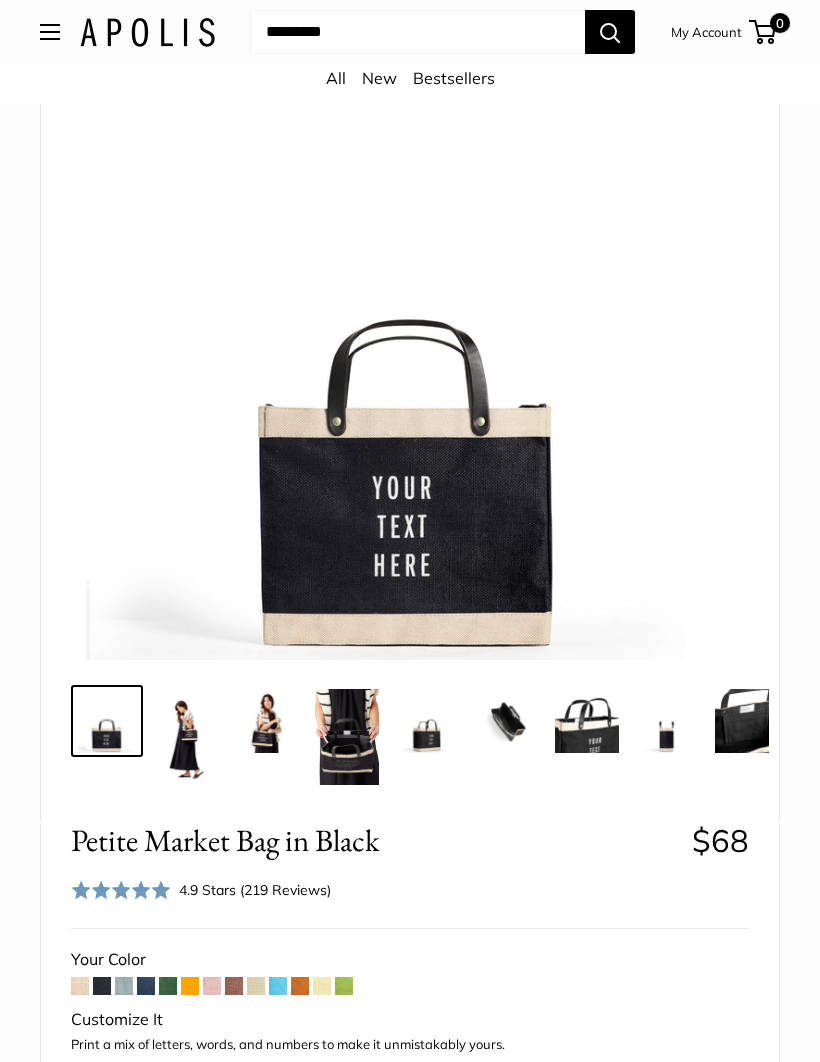 click at bounding box center (234, 986) 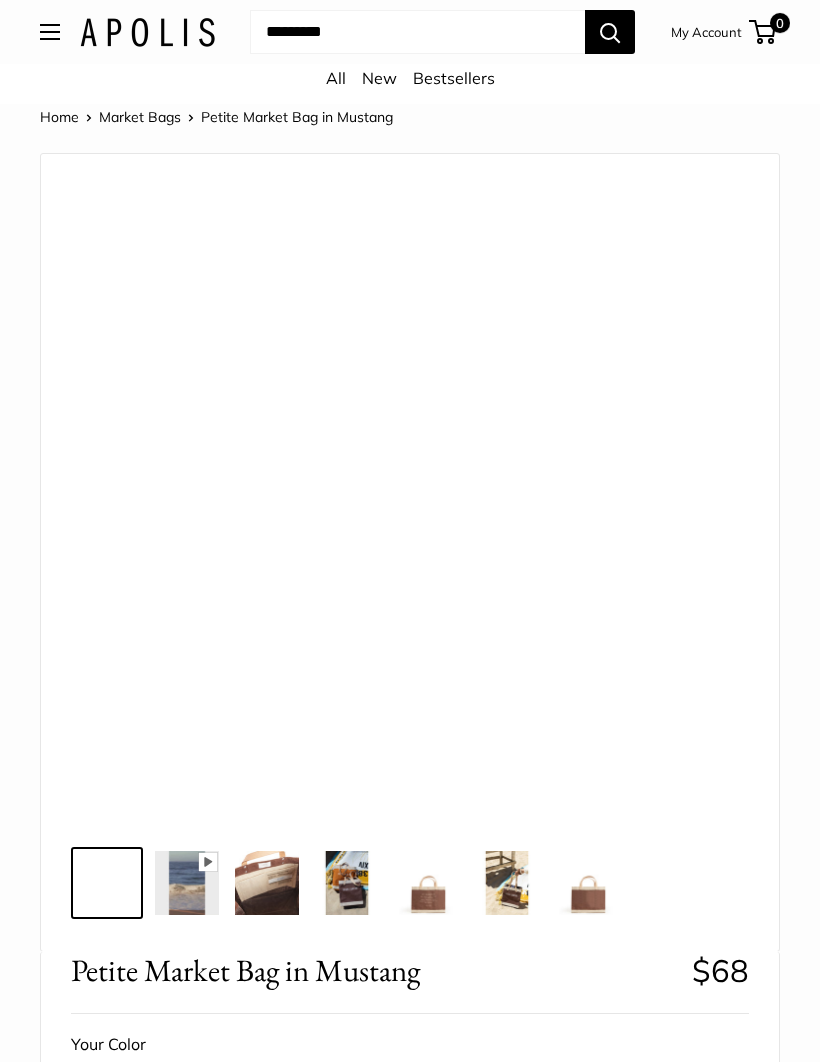 scroll, scrollTop: 0, scrollLeft: 0, axis: both 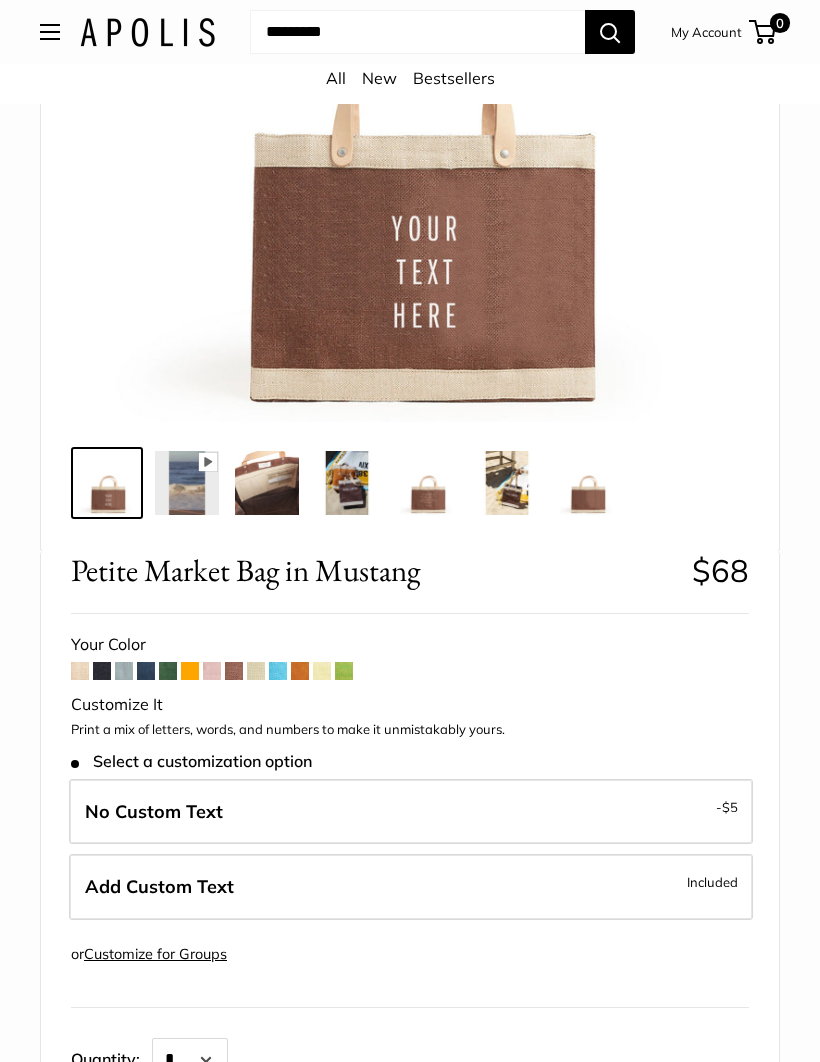 click at bounding box center (300, 671) 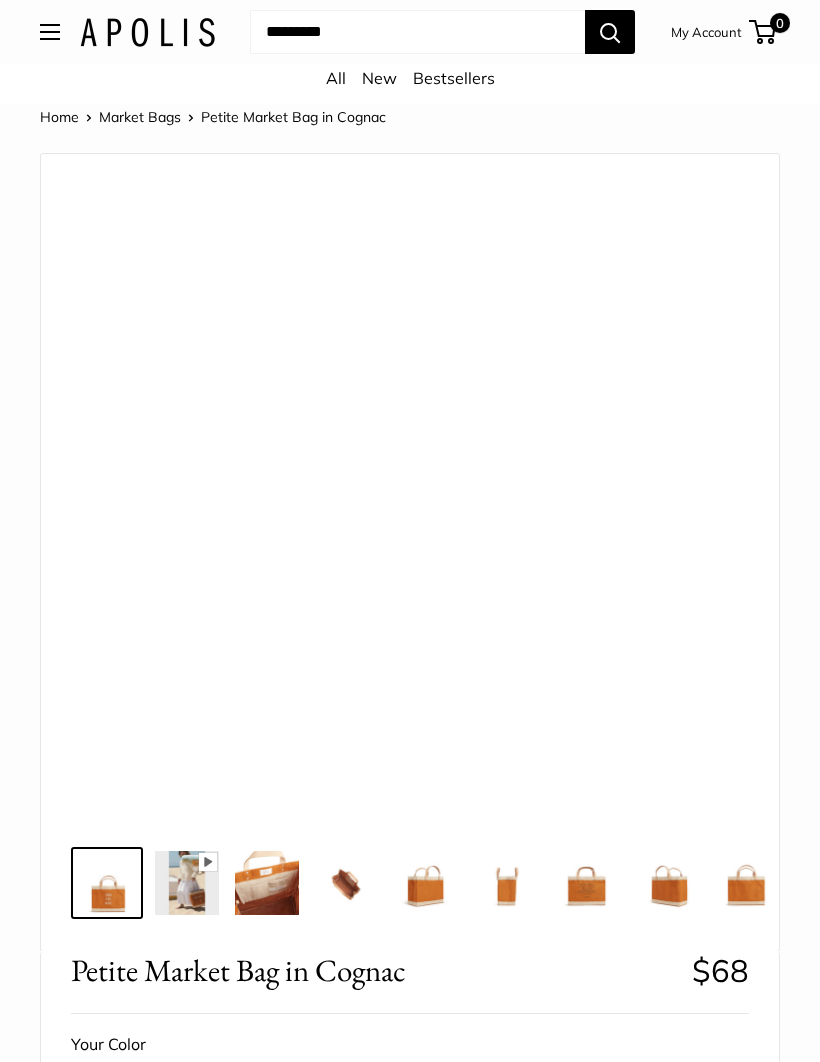 scroll, scrollTop: 0, scrollLeft: 0, axis: both 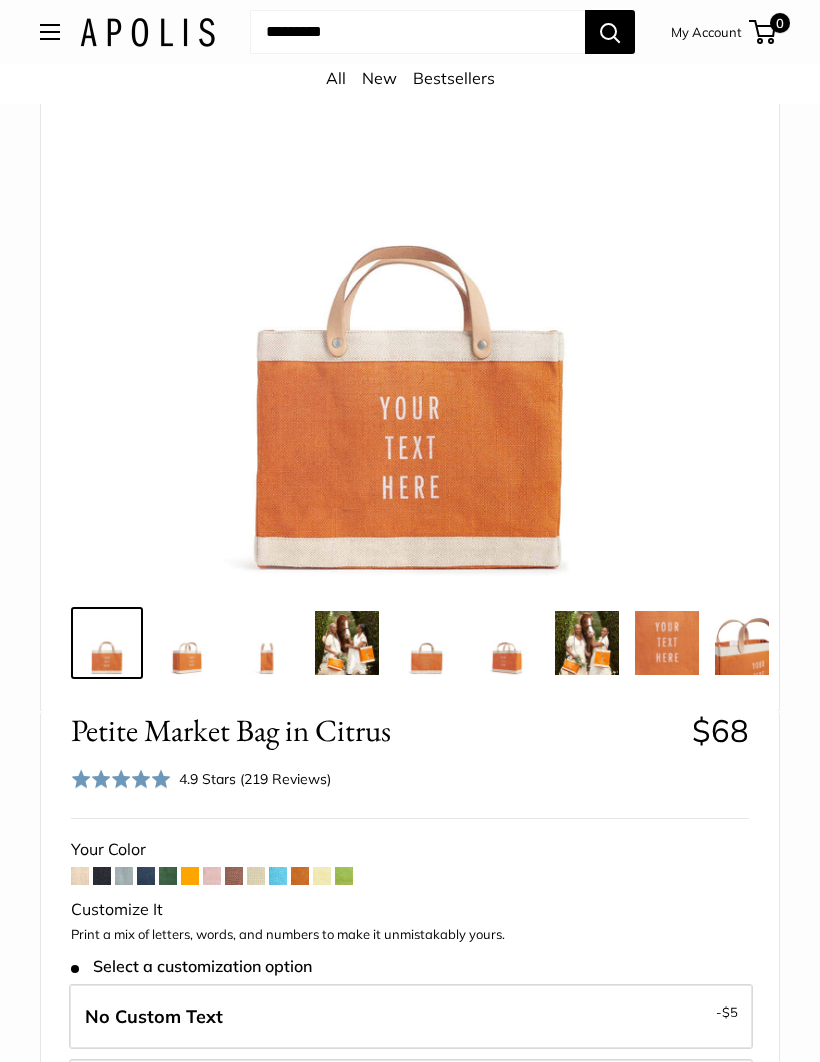 click at bounding box center [344, 876] 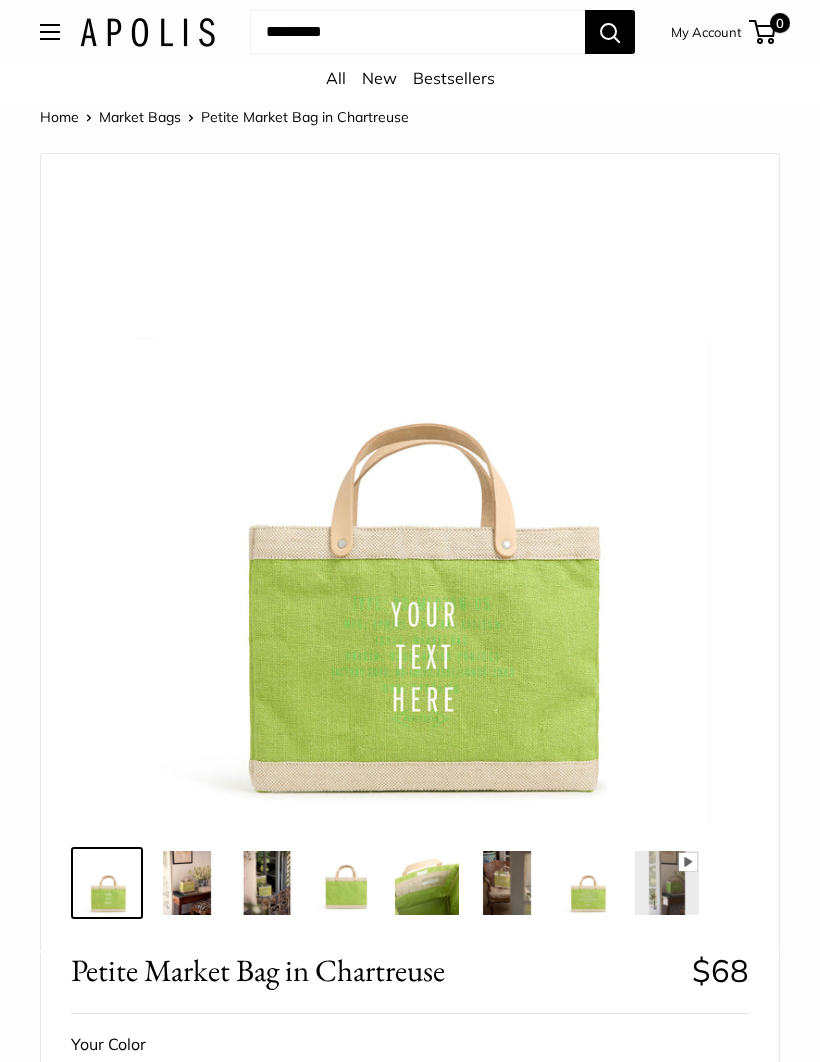 scroll, scrollTop: 0, scrollLeft: 0, axis: both 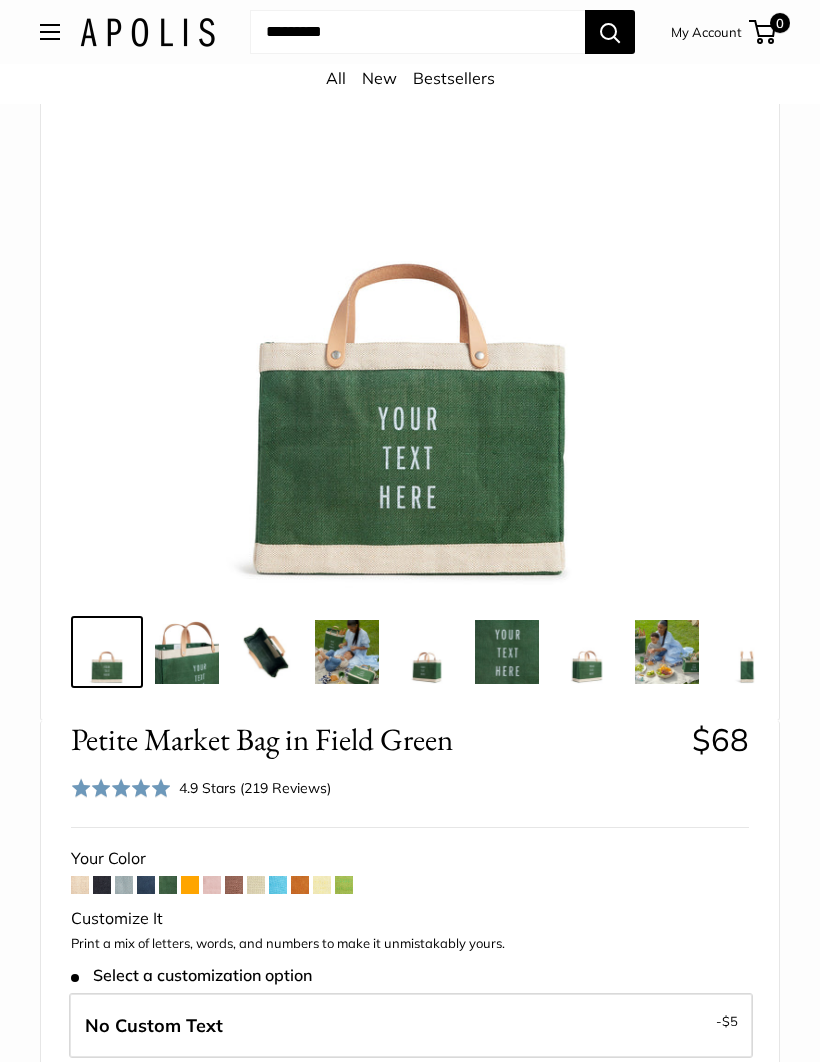 click at bounding box center [146, 885] 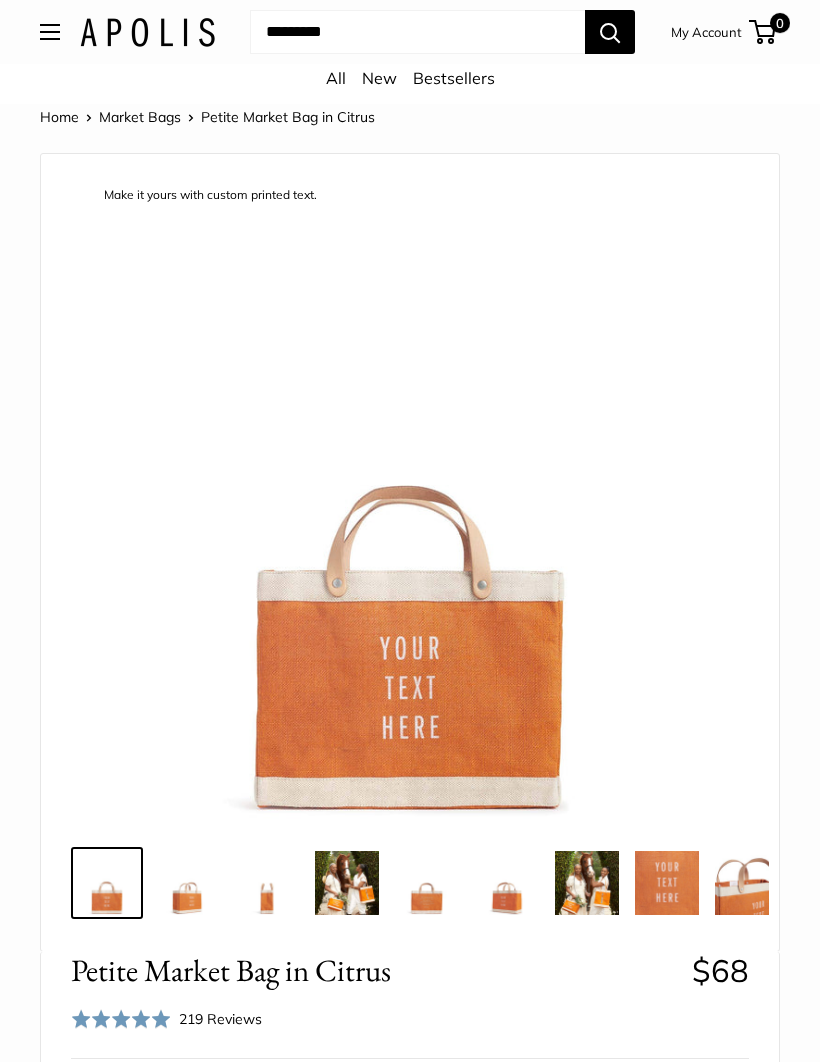 scroll, scrollTop: 0, scrollLeft: 0, axis: both 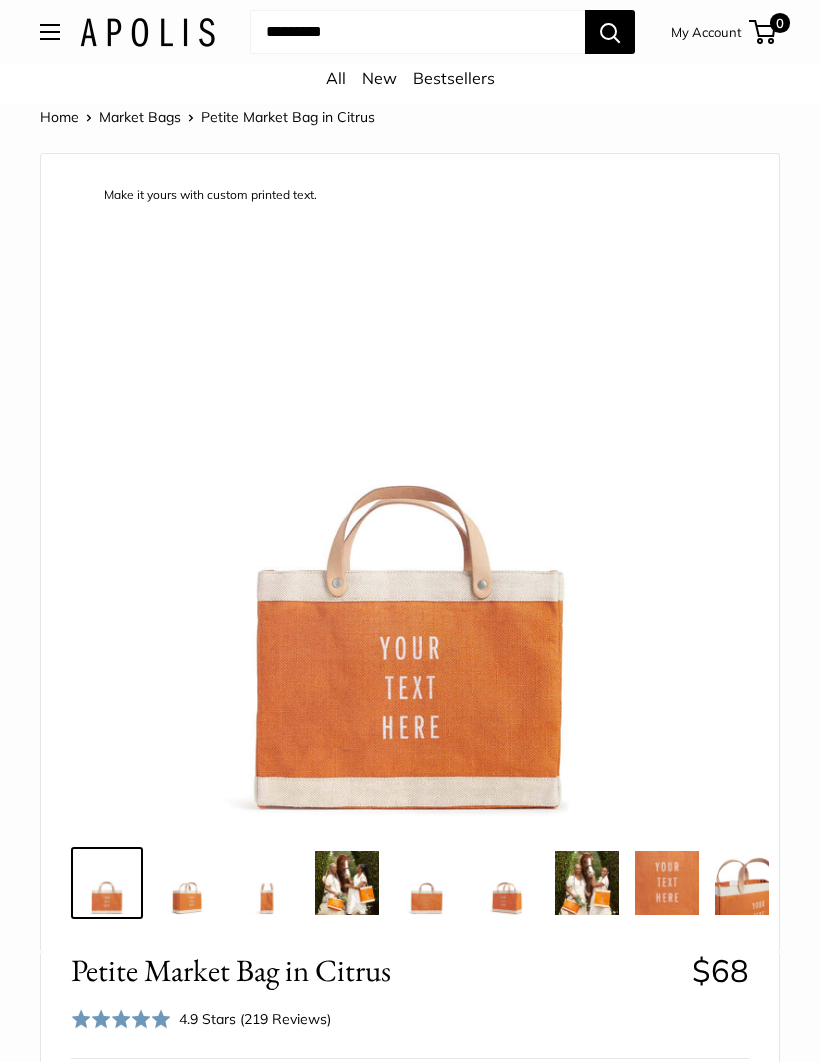 click at bounding box center [587, 883] 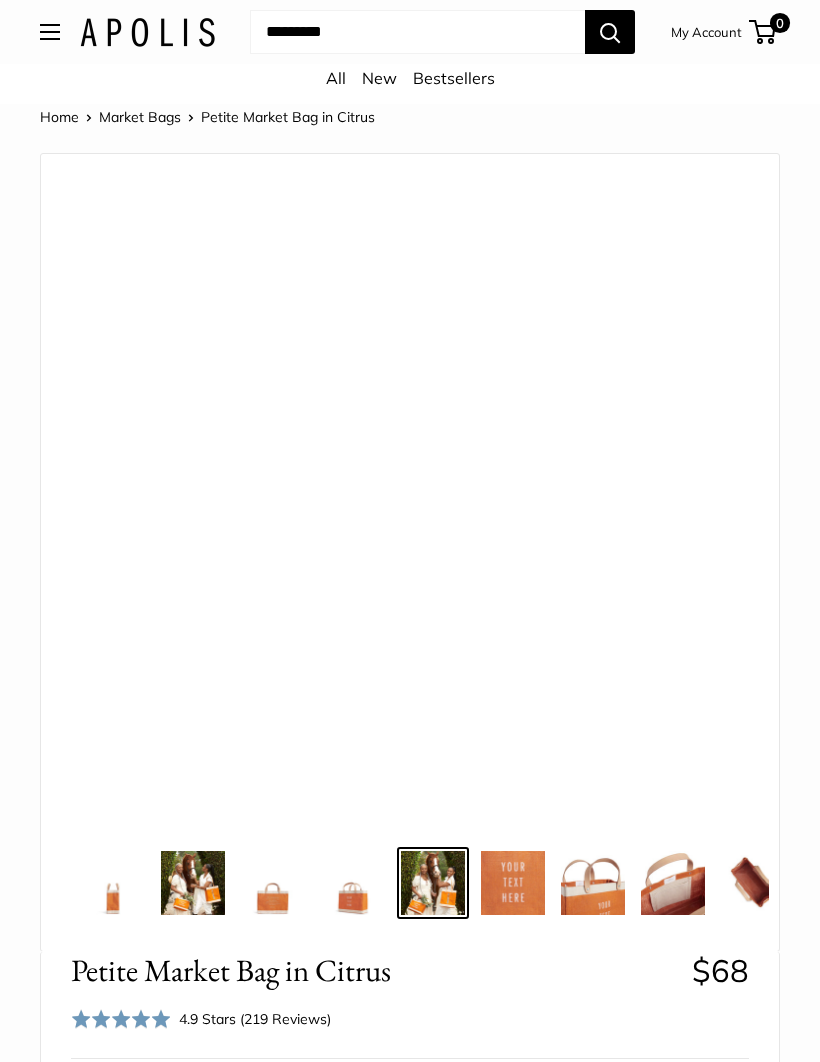 scroll, scrollTop: 0, scrollLeft: 160, axis: horizontal 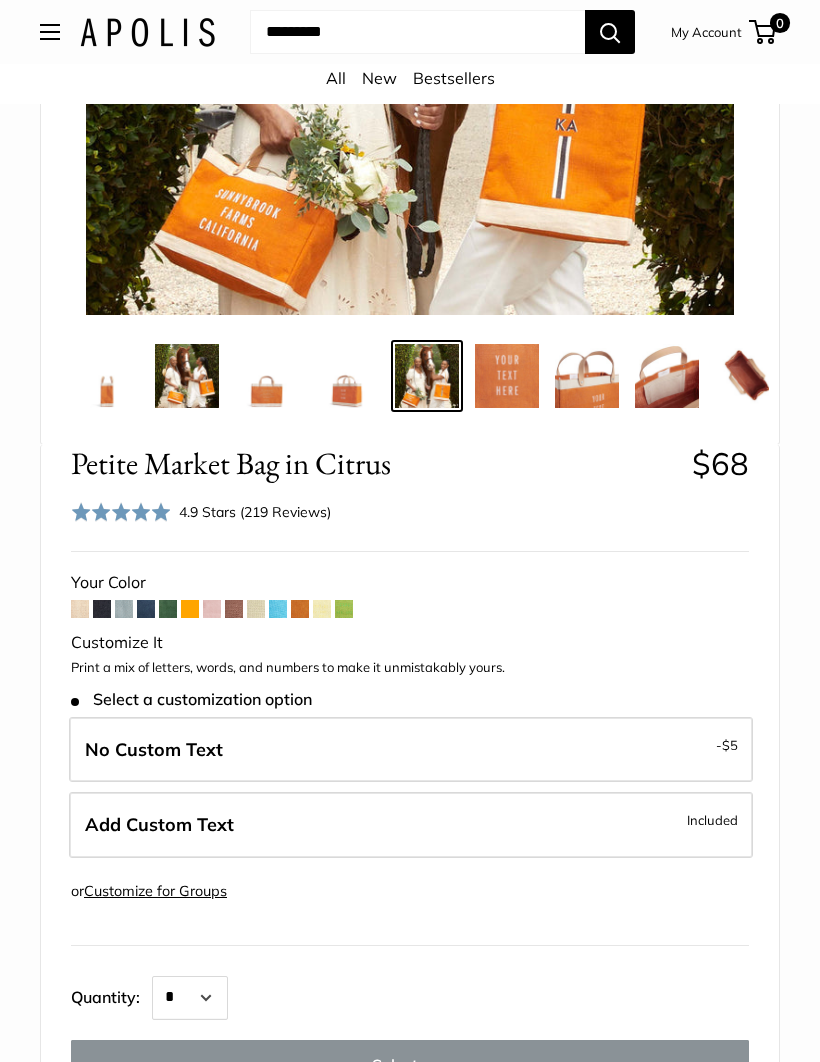 click at bounding box center [322, 609] 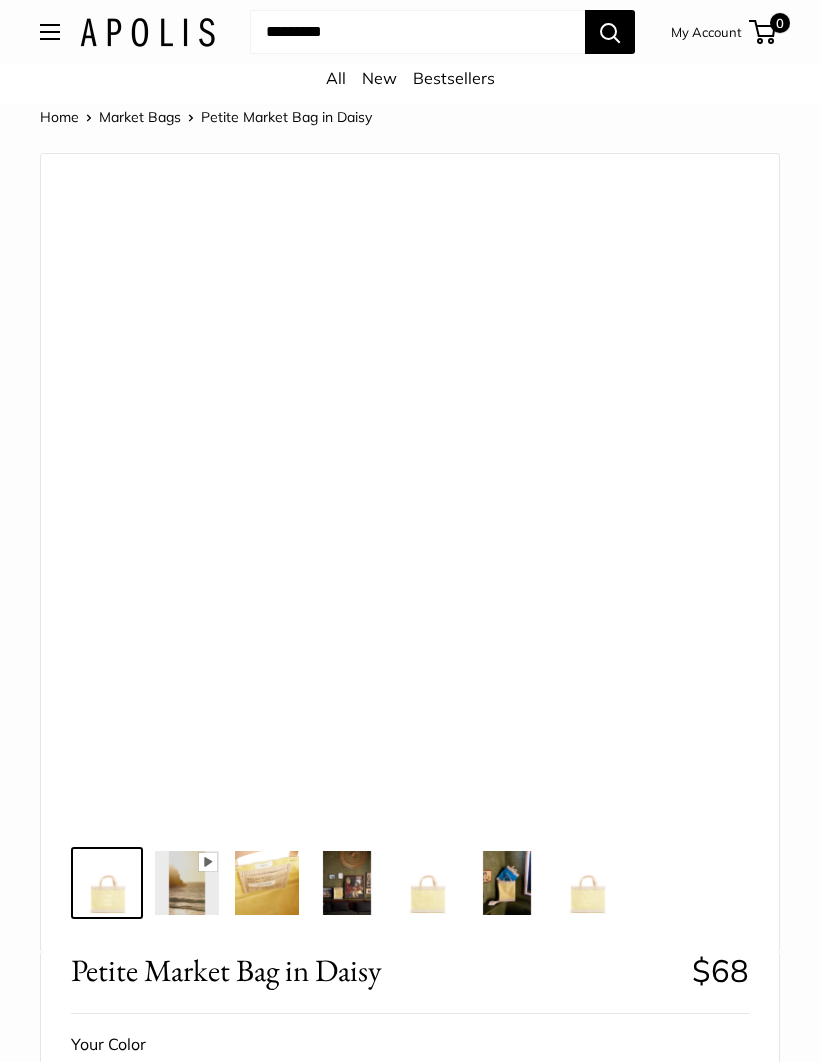 scroll, scrollTop: 0, scrollLeft: 0, axis: both 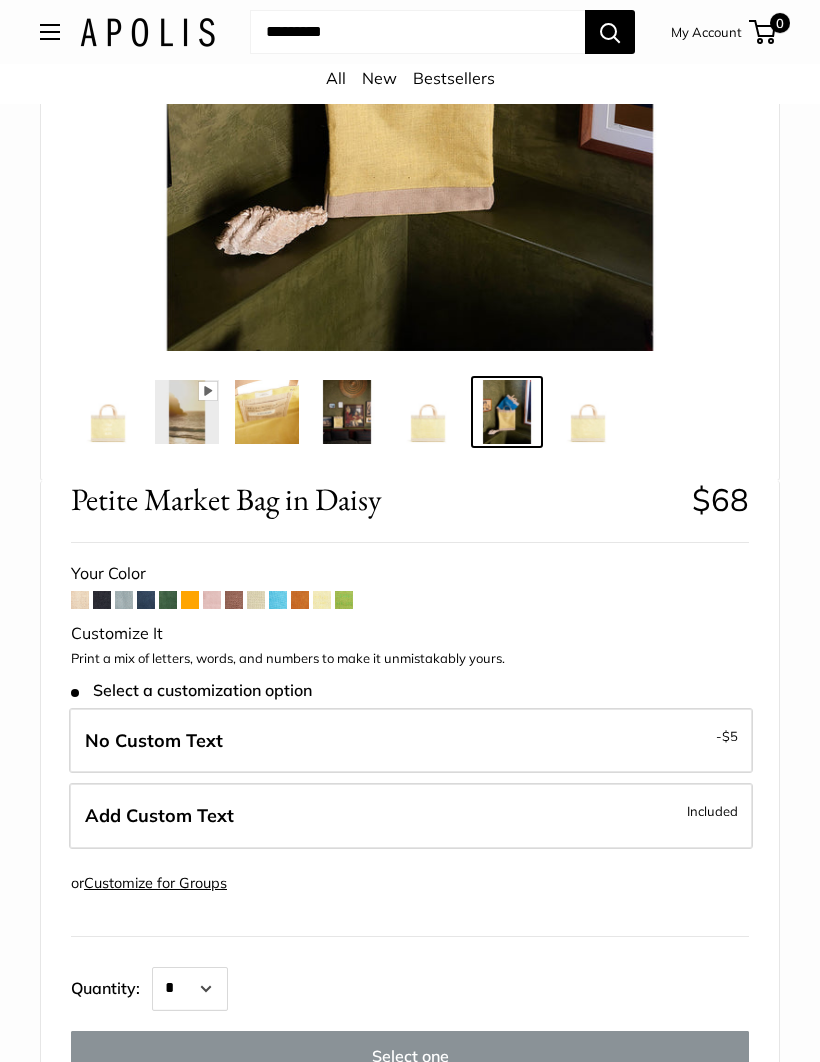 click at bounding box center (300, 601) 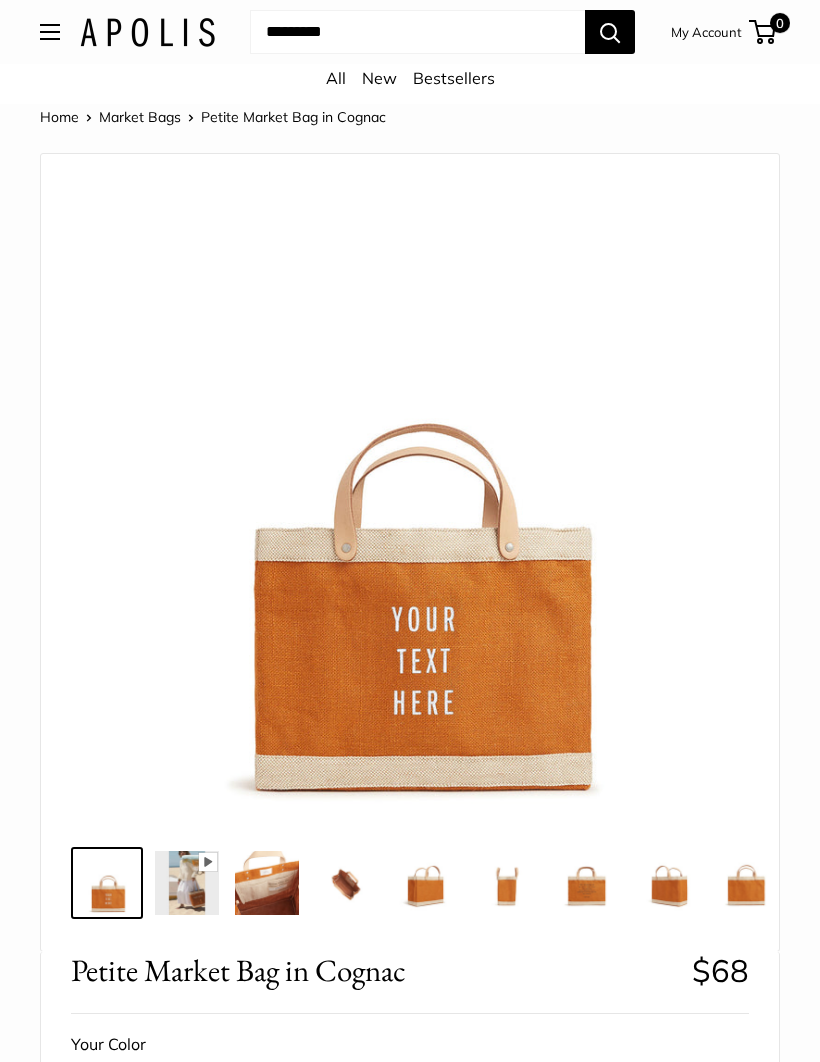scroll, scrollTop: 0, scrollLeft: 0, axis: both 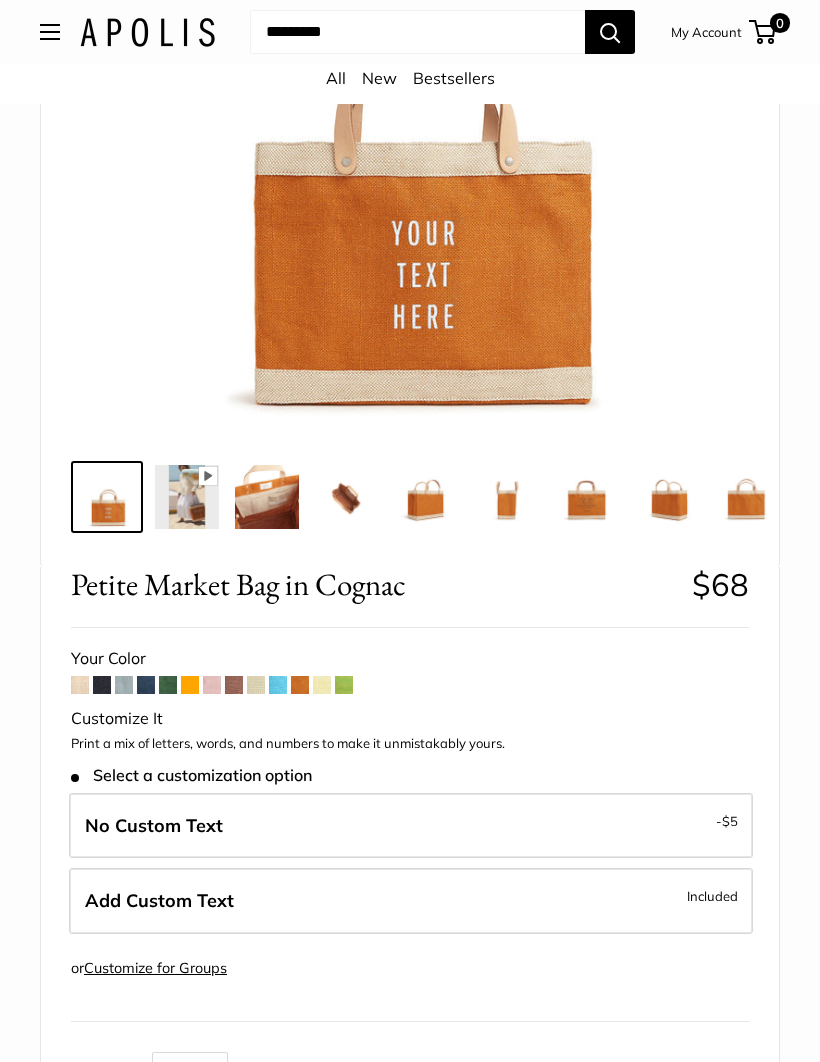 click on "Included" at bounding box center [712, 897] 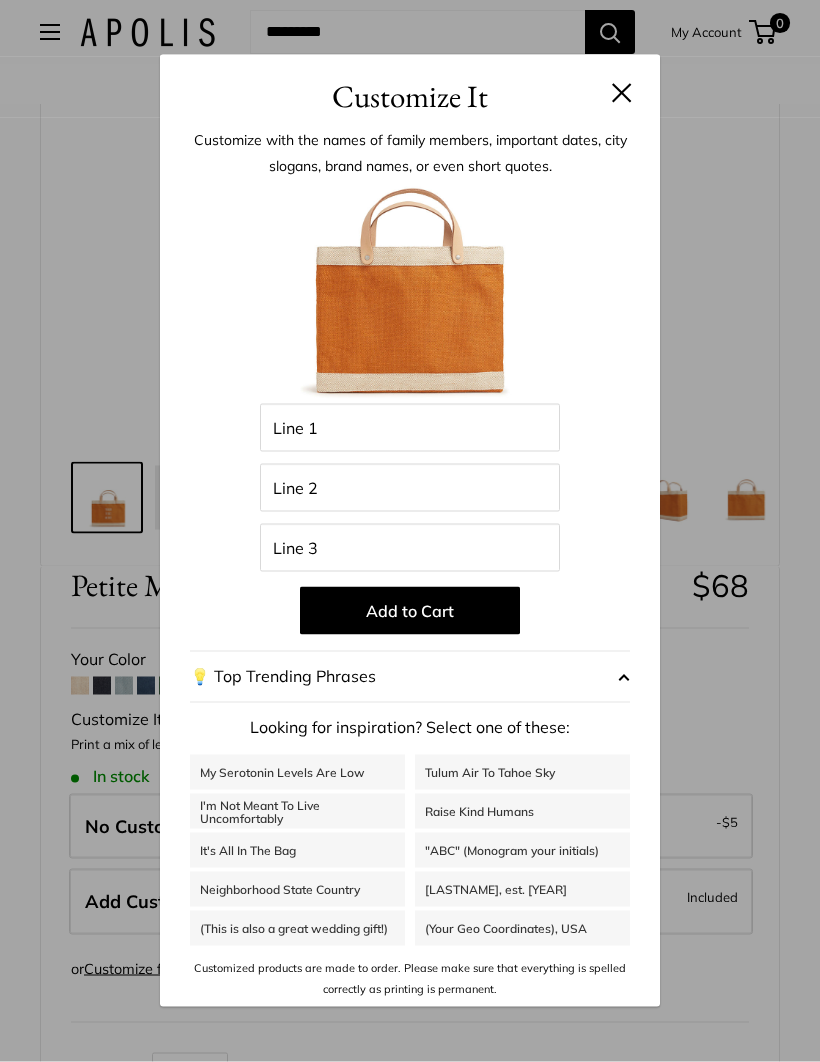 scroll, scrollTop: 386, scrollLeft: 0, axis: vertical 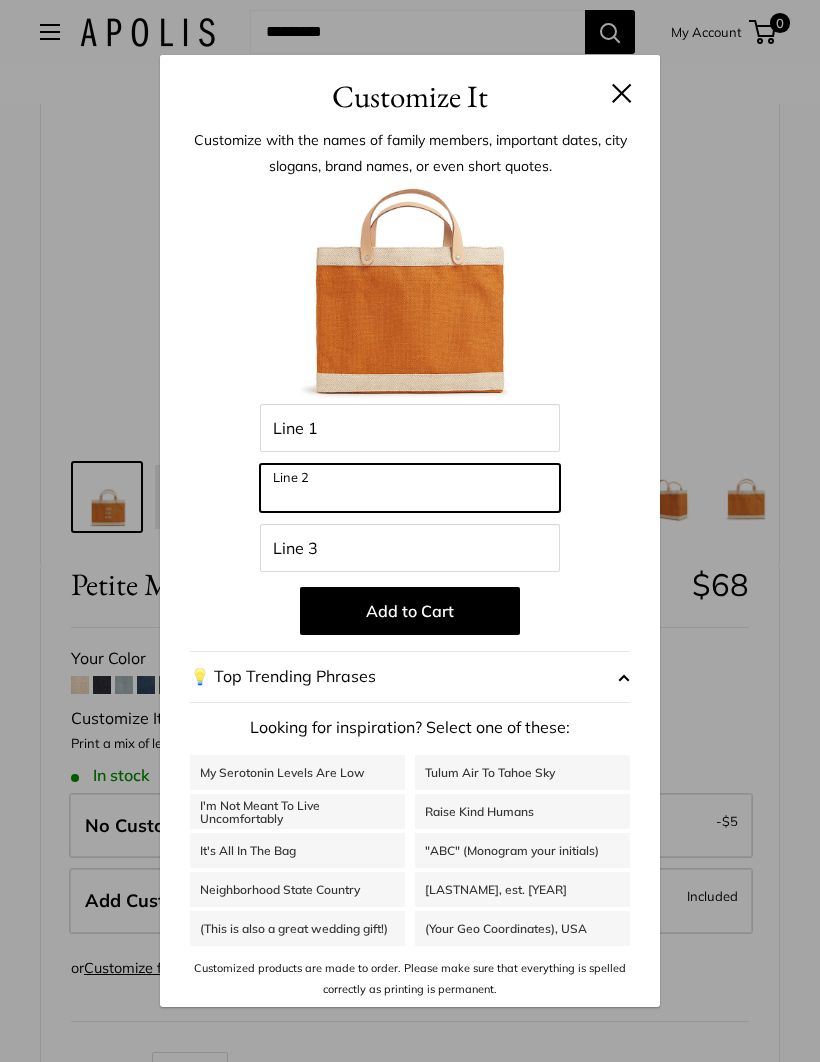 click on "Line 2" at bounding box center (410, 488) 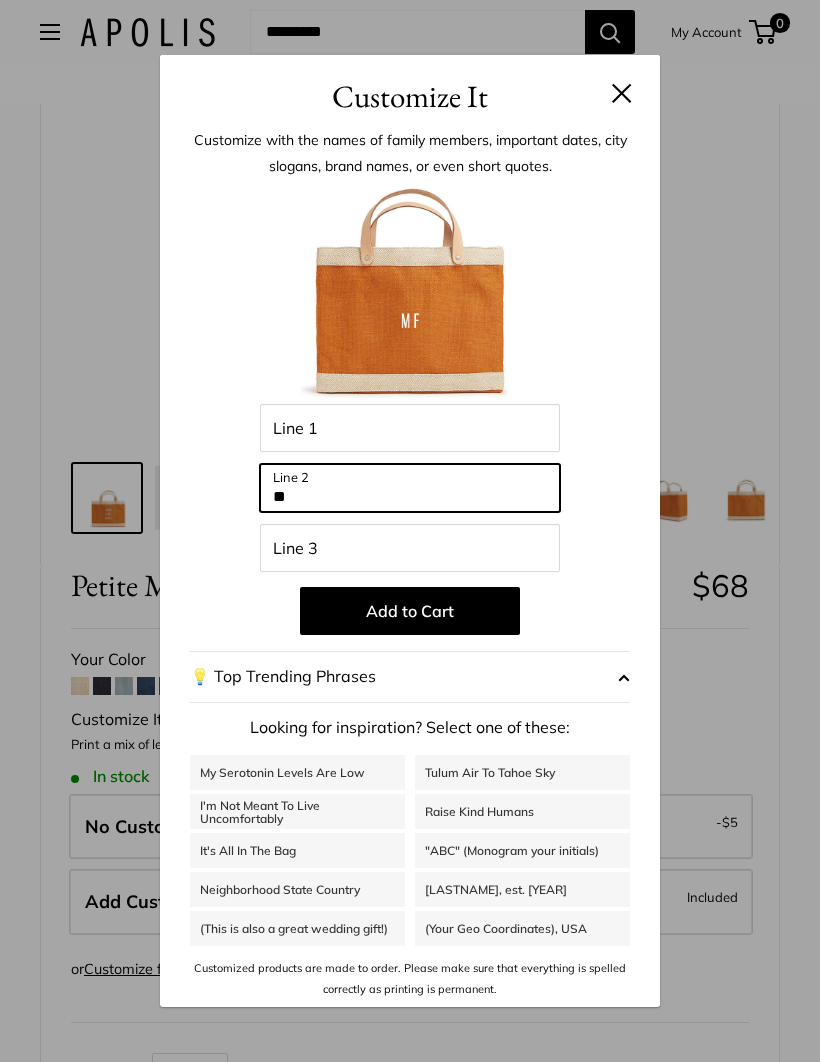 type on "**" 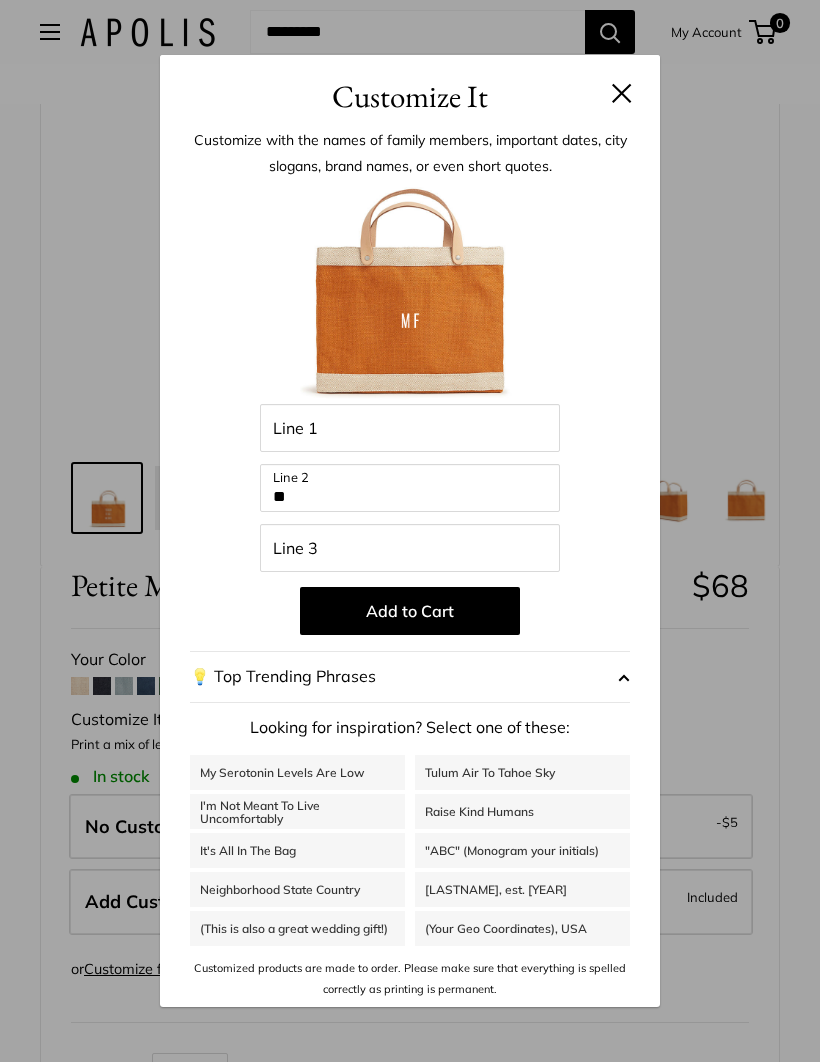 click on "Customize It" at bounding box center (410, 96) 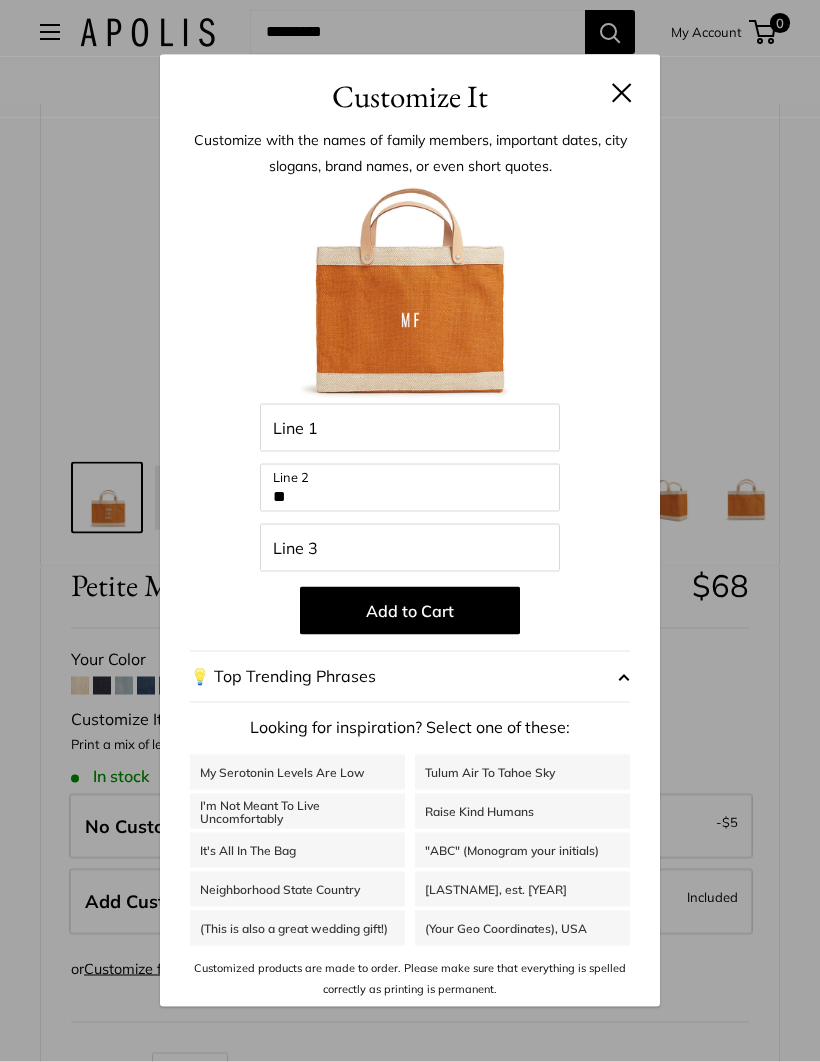 click at bounding box center [622, 93] 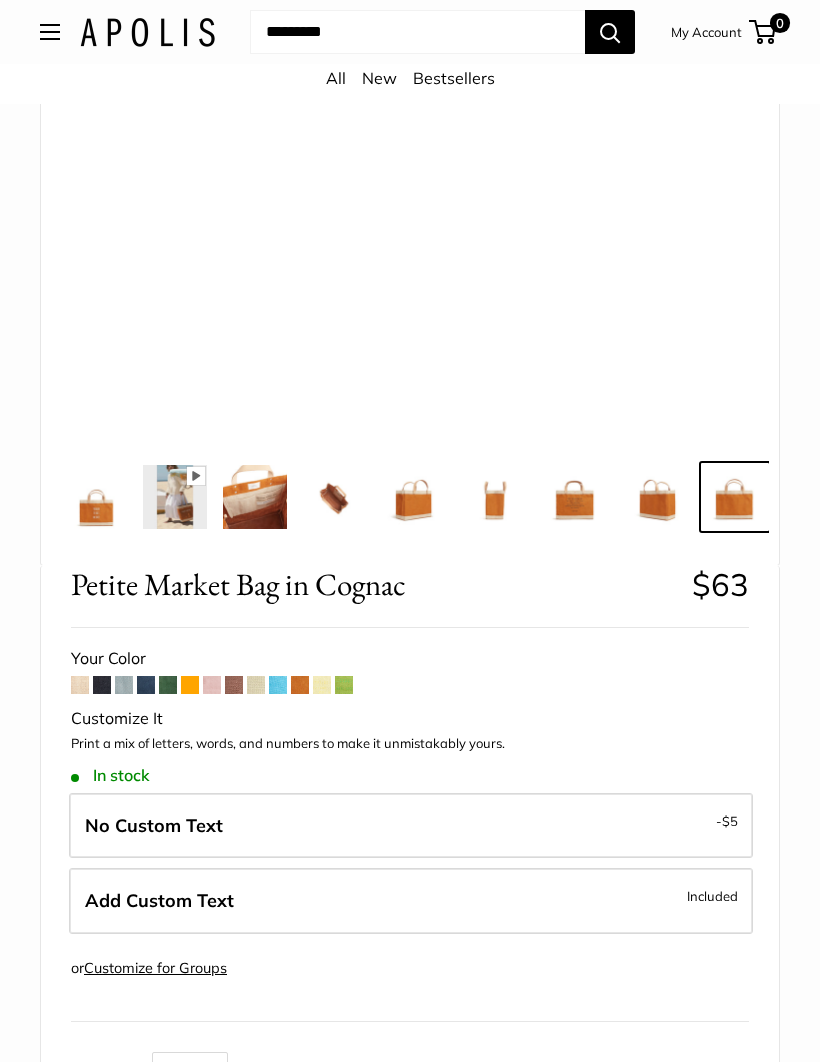 scroll, scrollTop: 0, scrollLeft: 34, axis: horizontal 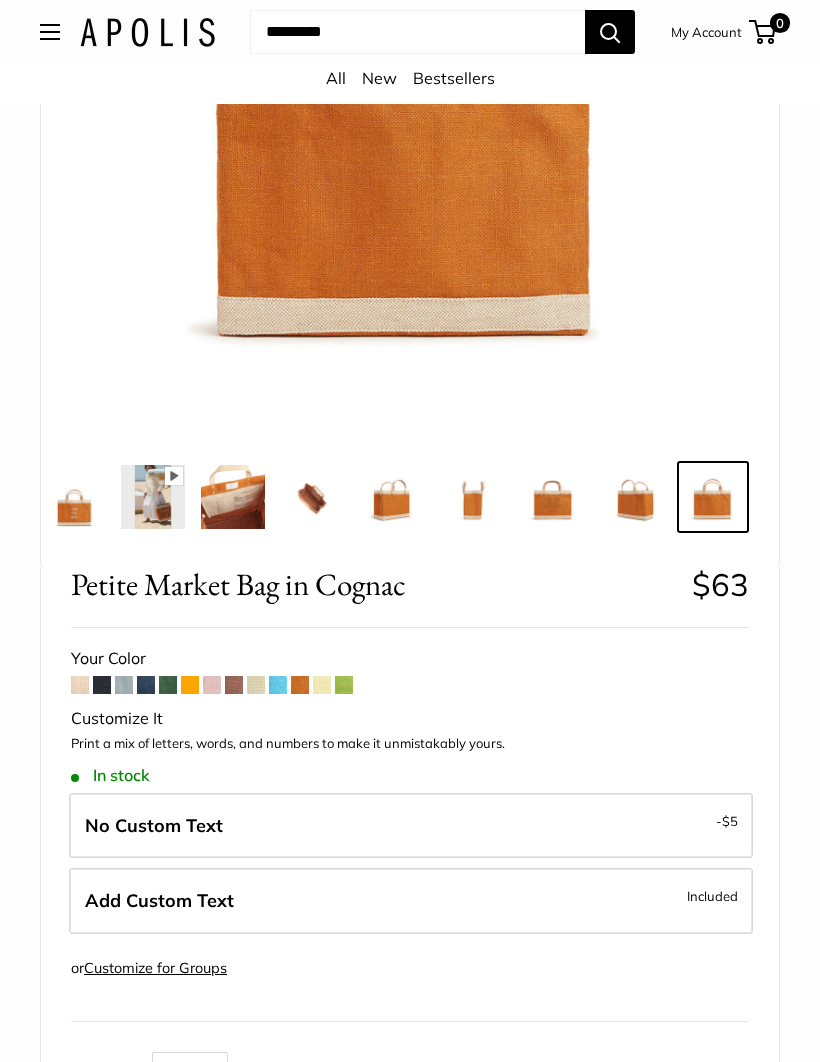 click at bounding box center [344, 685] 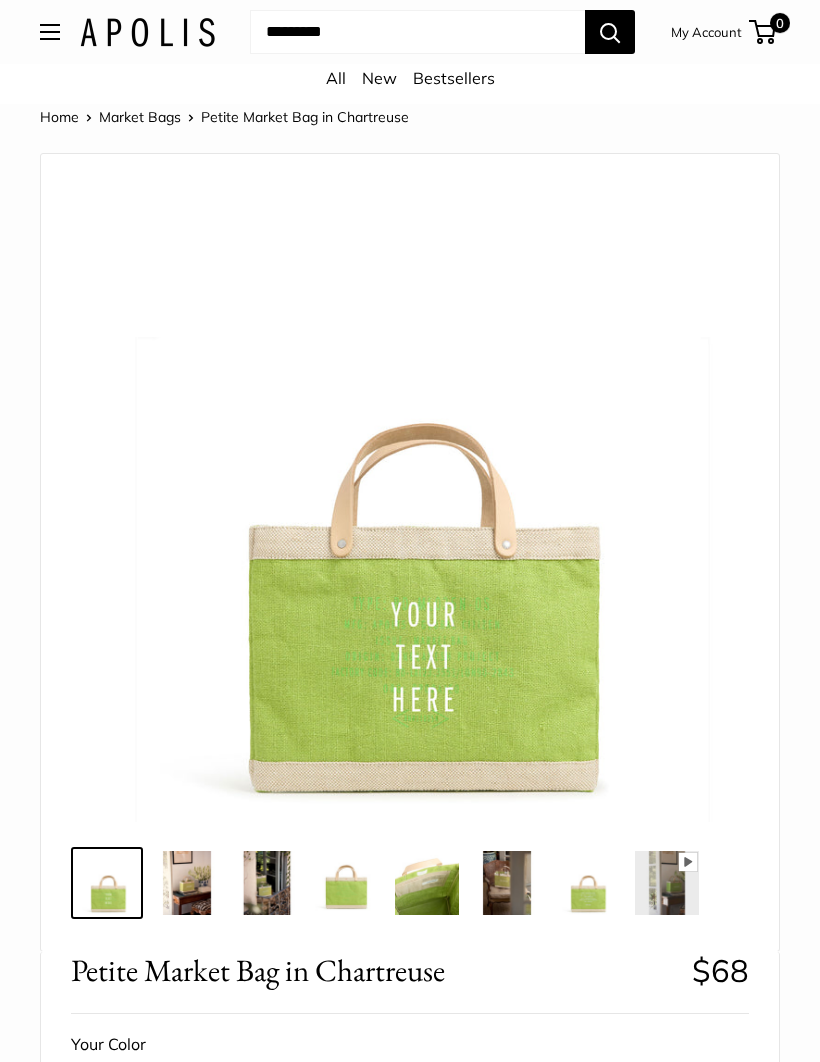 scroll, scrollTop: 0, scrollLeft: 0, axis: both 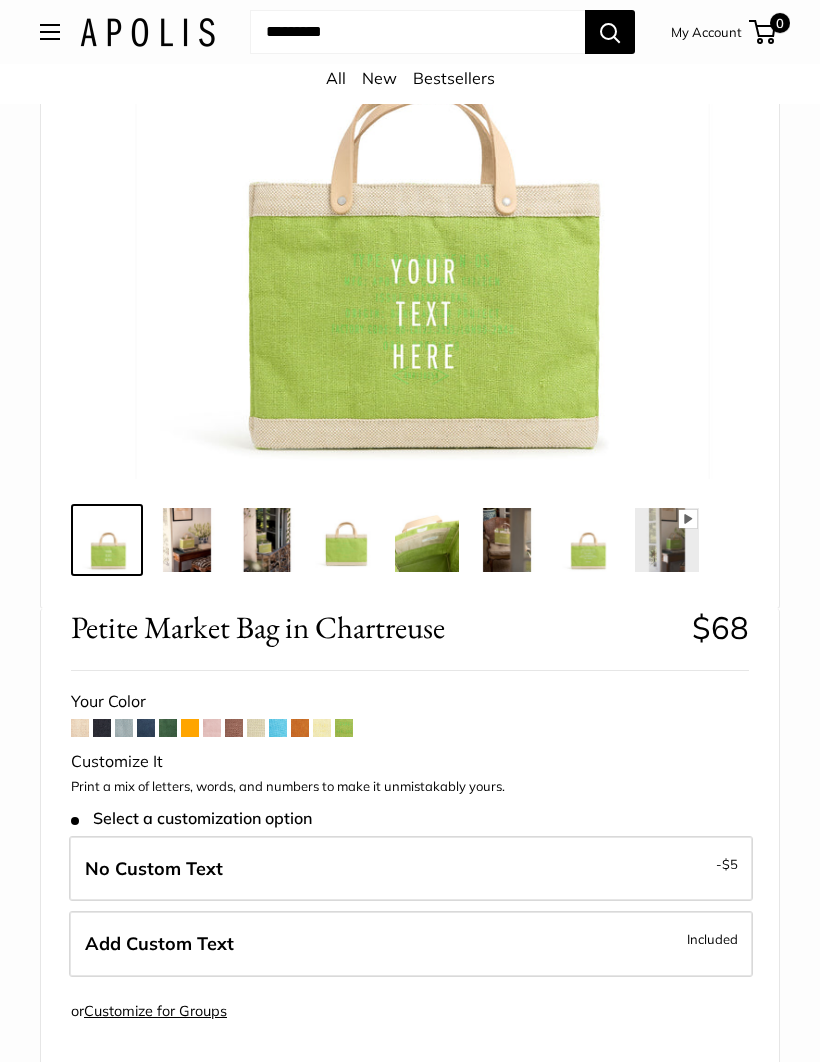 click at bounding box center [300, 728] 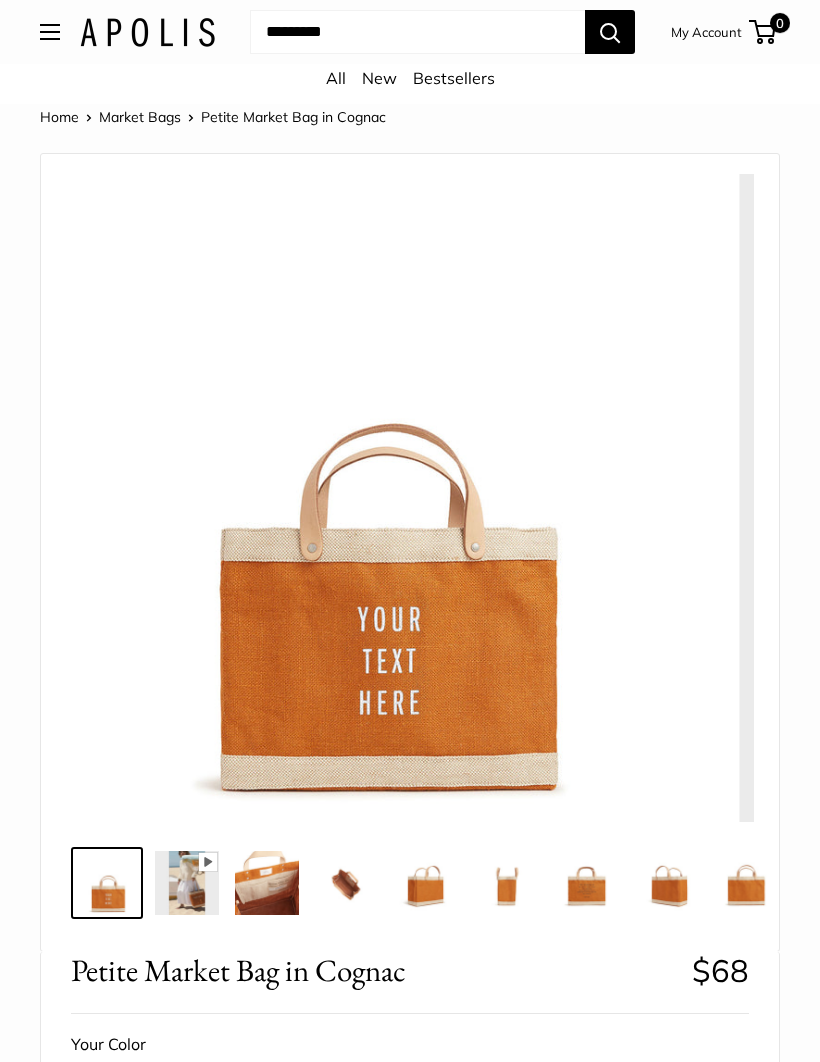 scroll, scrollTop: 456, scrollLeft: 0, axis: vertical 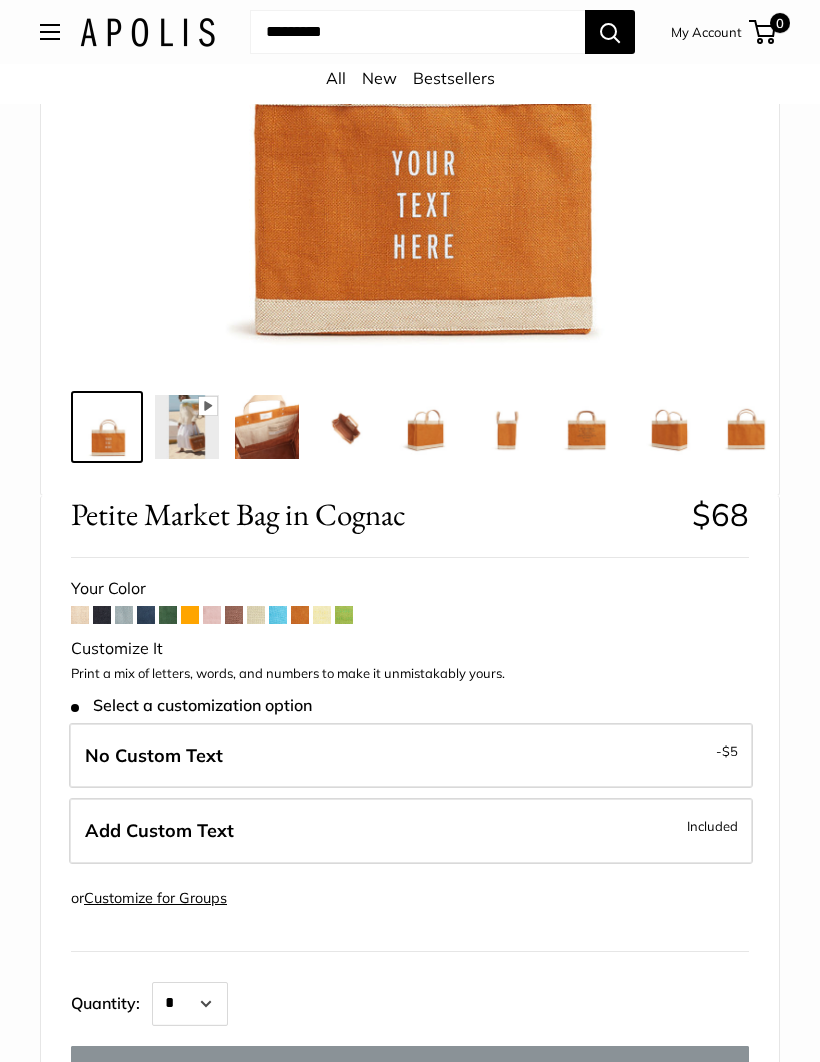 click at bounding box center (50, 32) 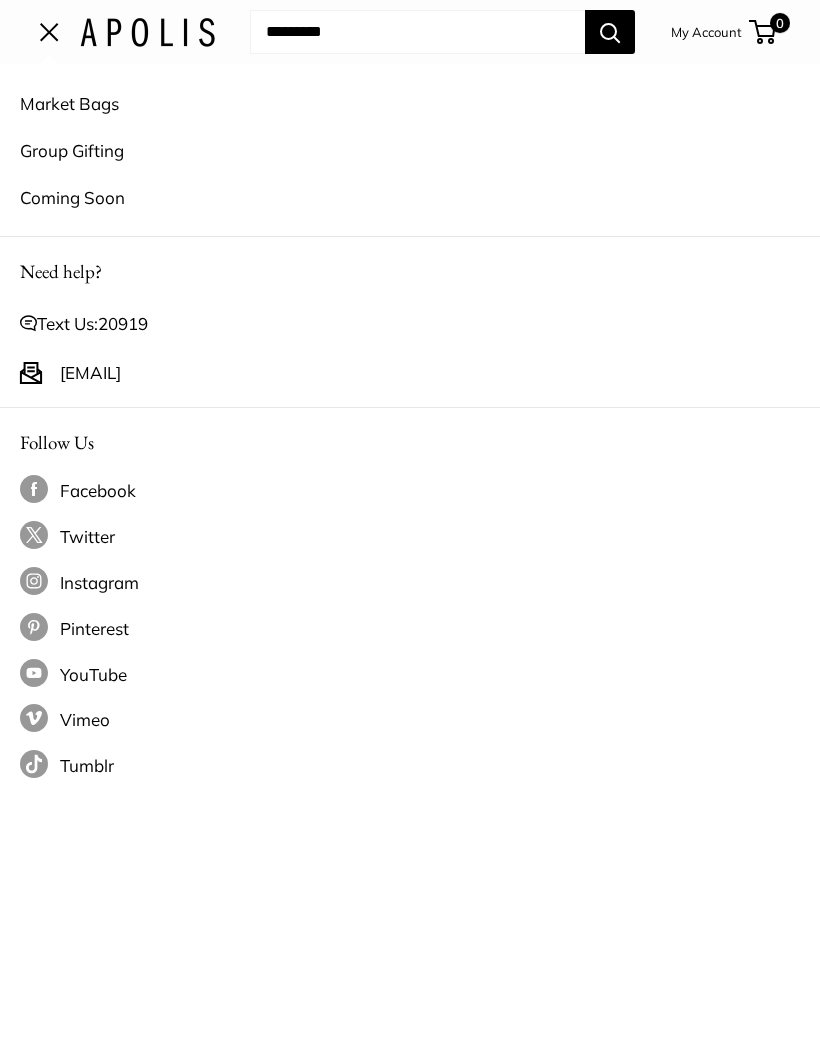 click on "Market Bags" at bounding box center (410, 103) 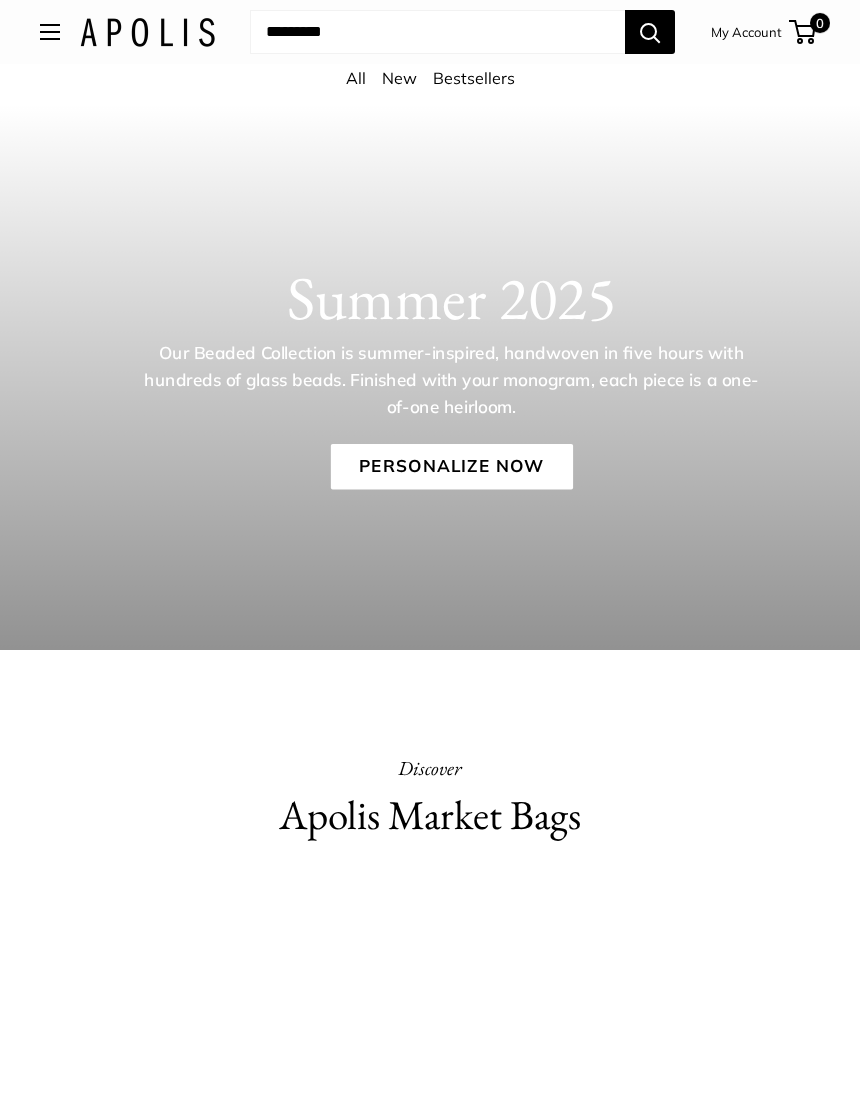 scroll, scrollTop: 6, scrollLeft: 0, axis: vertical 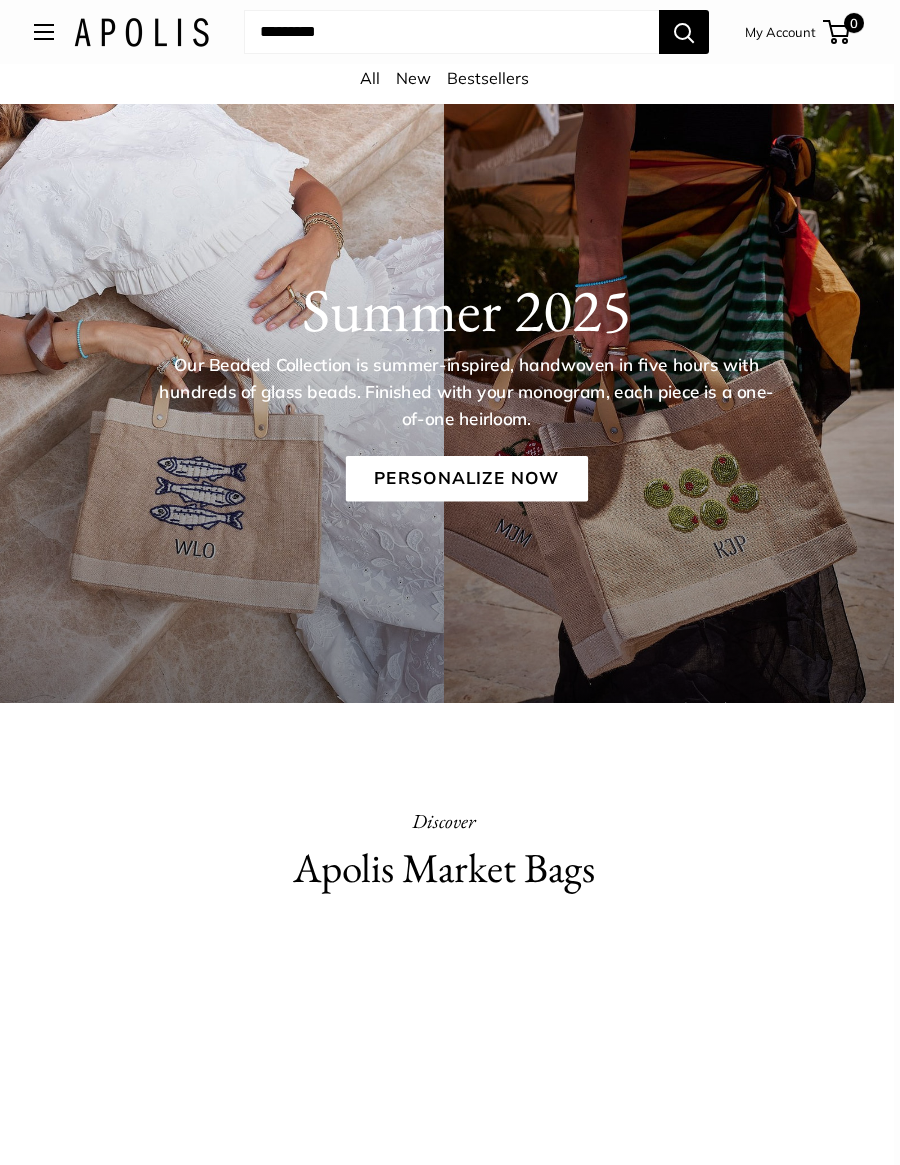click on "Summer 2025 Our Beaded Collection is summer-inspired, handwoven in five hours with hundreds of glass beads. Finished with your monogram, each piece is a one-of-one heirloom. Personalize Now" at bounding box center (466, 387) 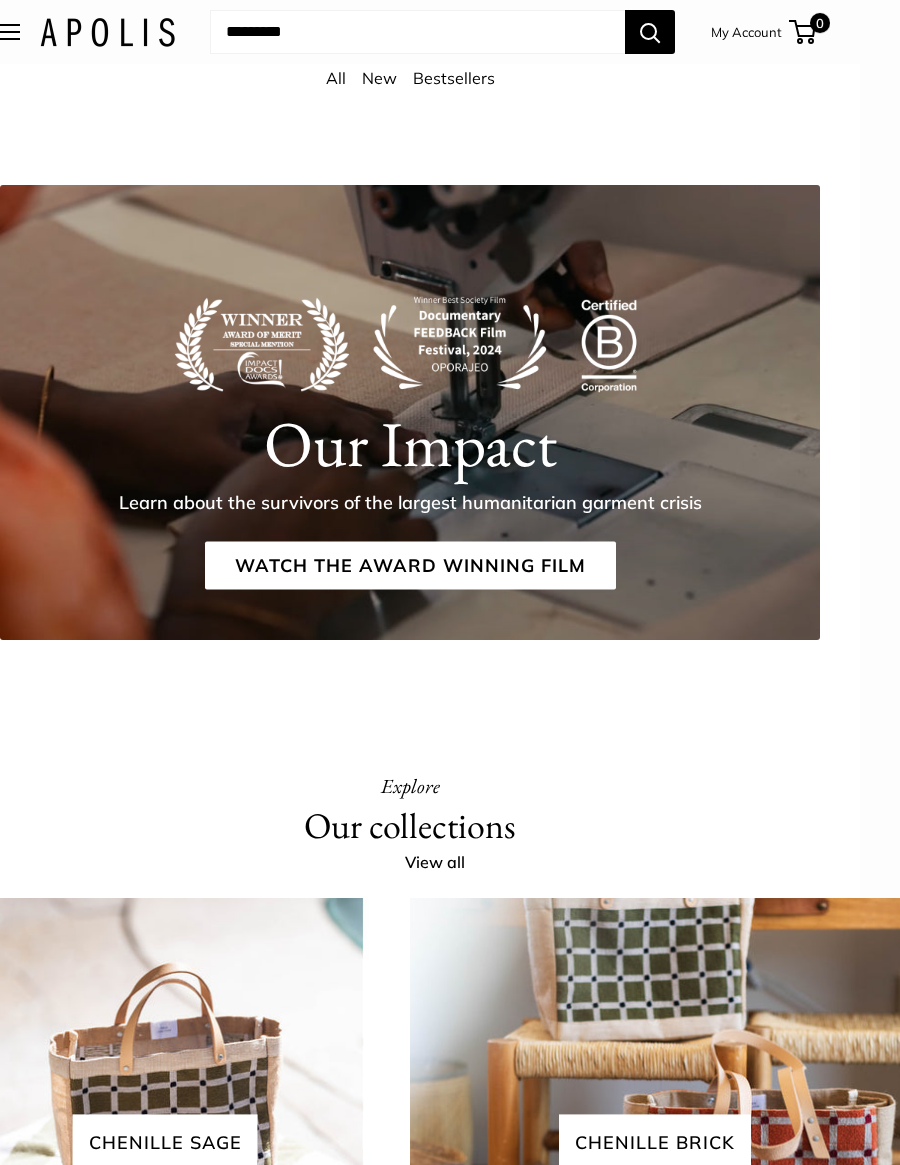 scroll, scrollTop: 2999, scrollLeft: 39, axis: both 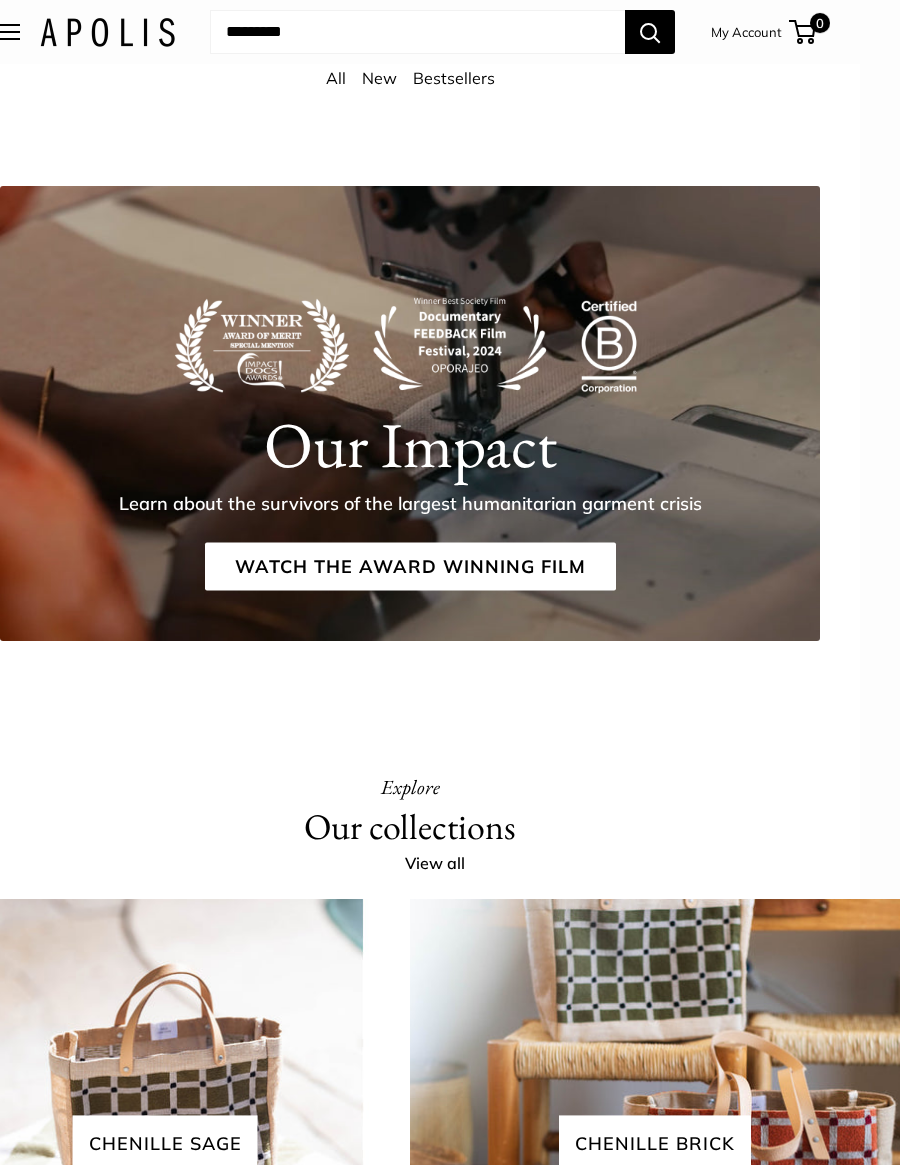 click on "All" at bounding box center (337, 78) 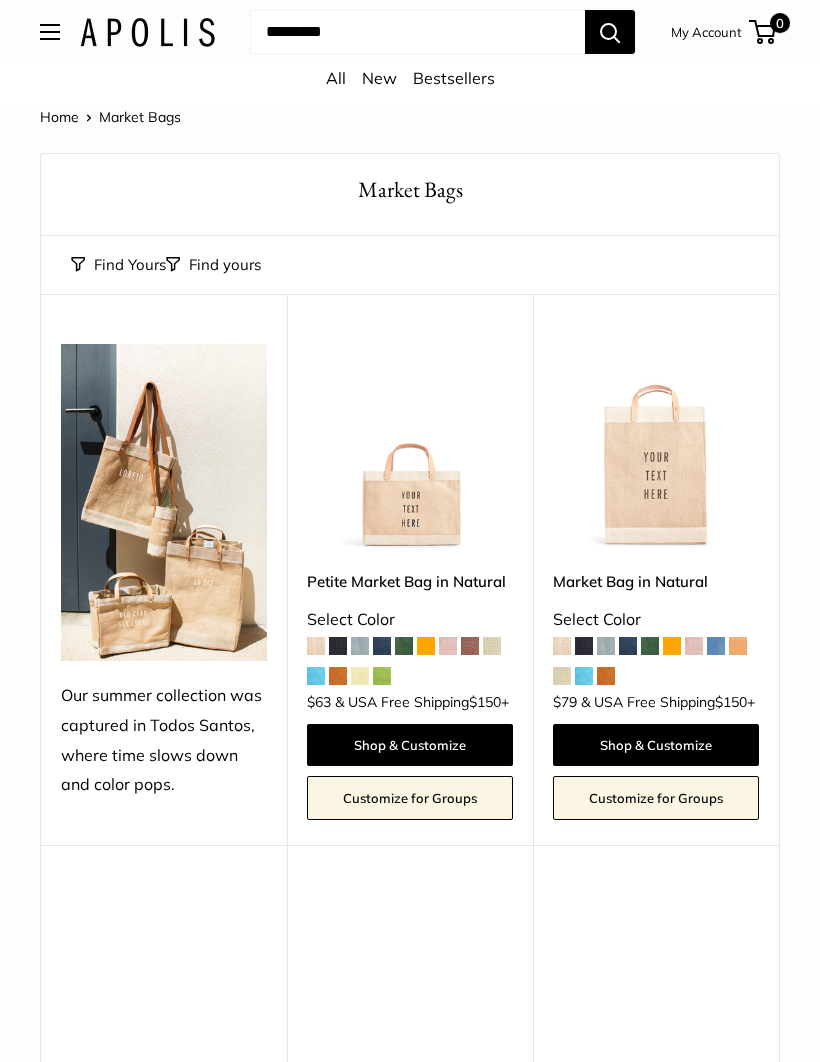 scroll, scrollTop: 0, scrollLeft: 0, axis: both 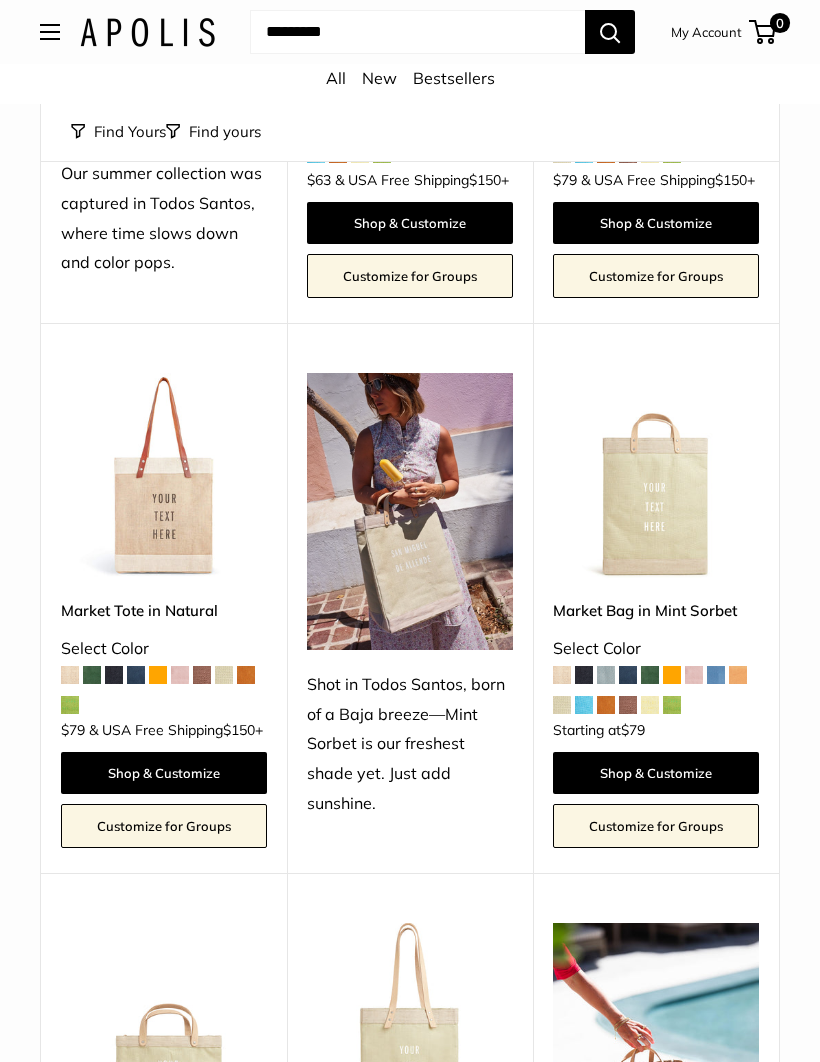 click at bounding box center [164, 476] 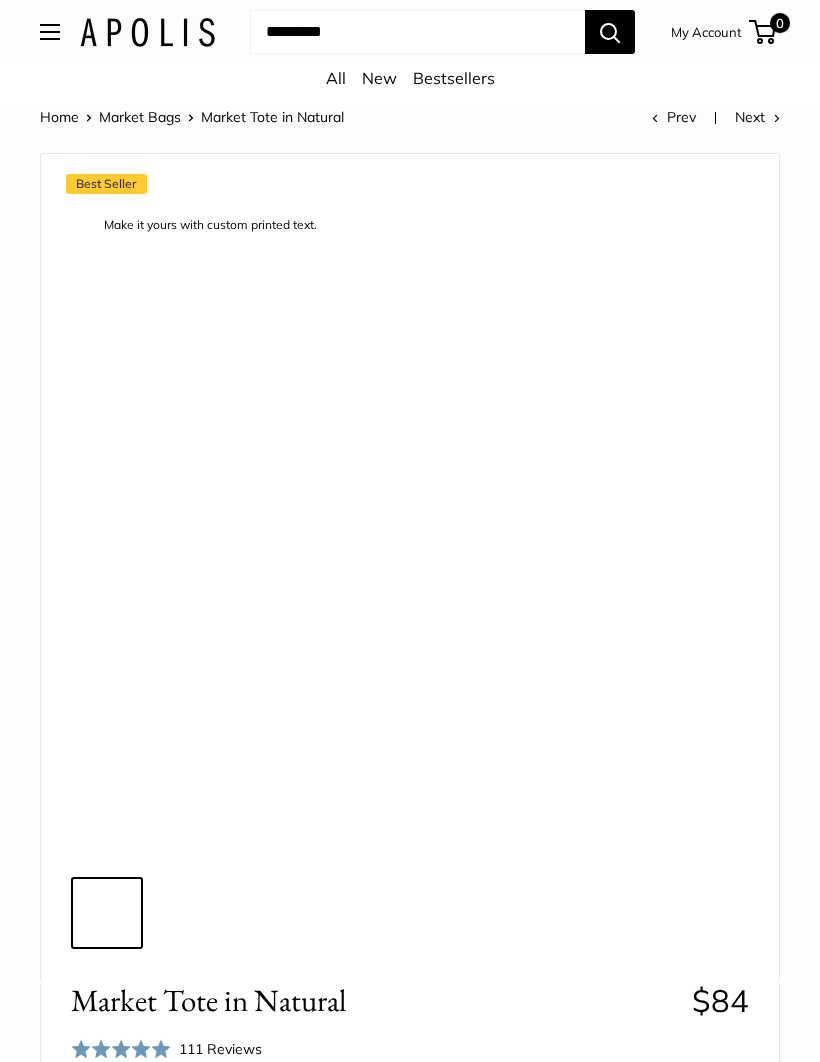 scroll, scrollTop: 0, scrollLeft: 0, axis: both 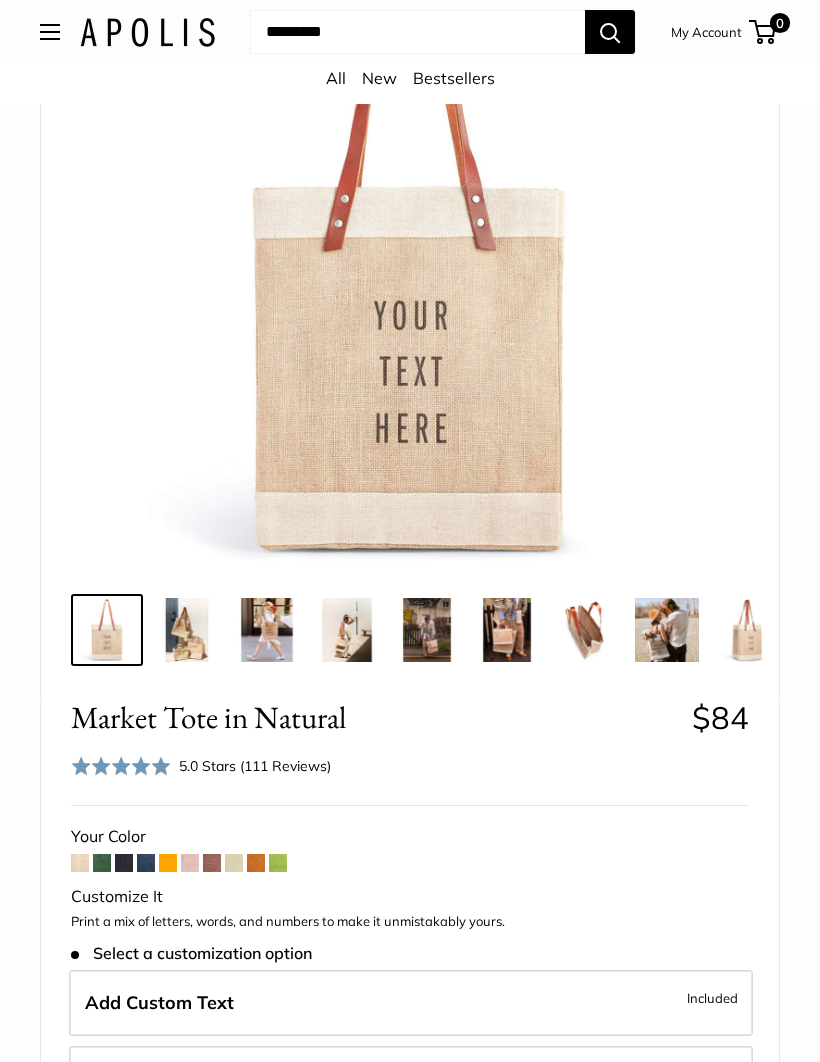 click at bounding box center [256, 863] 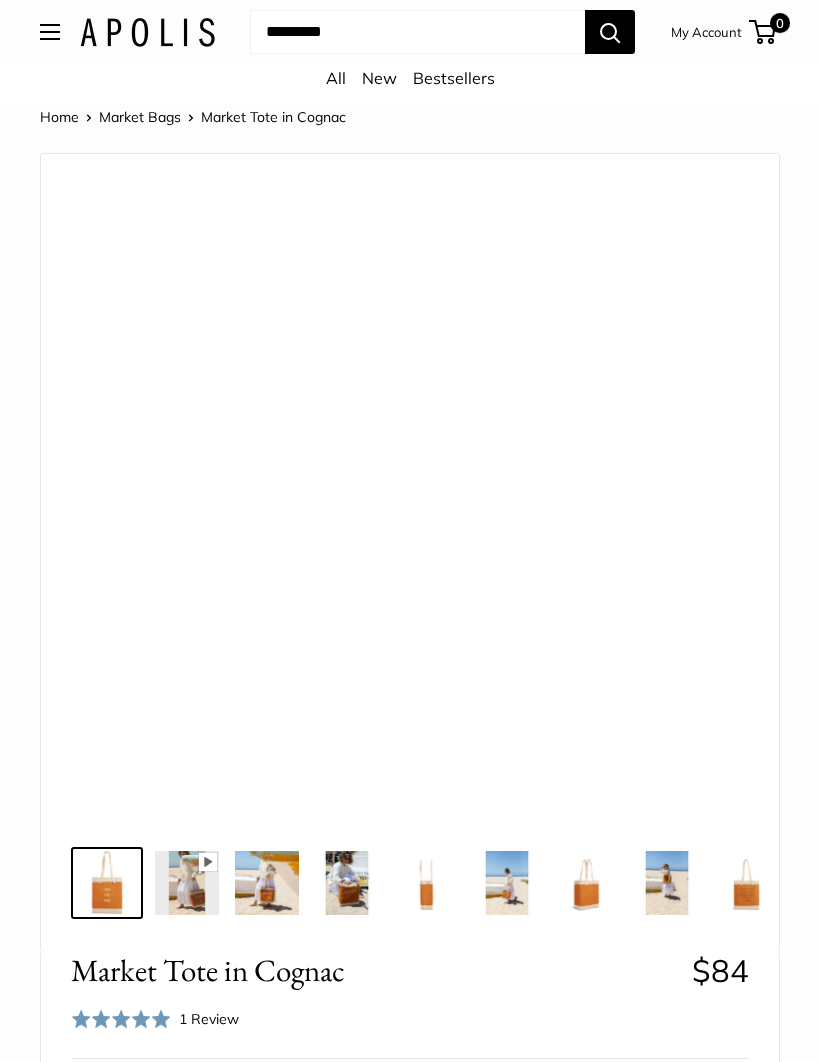scroll, scrollTop: 0, scrollLeft: 0, axis: both 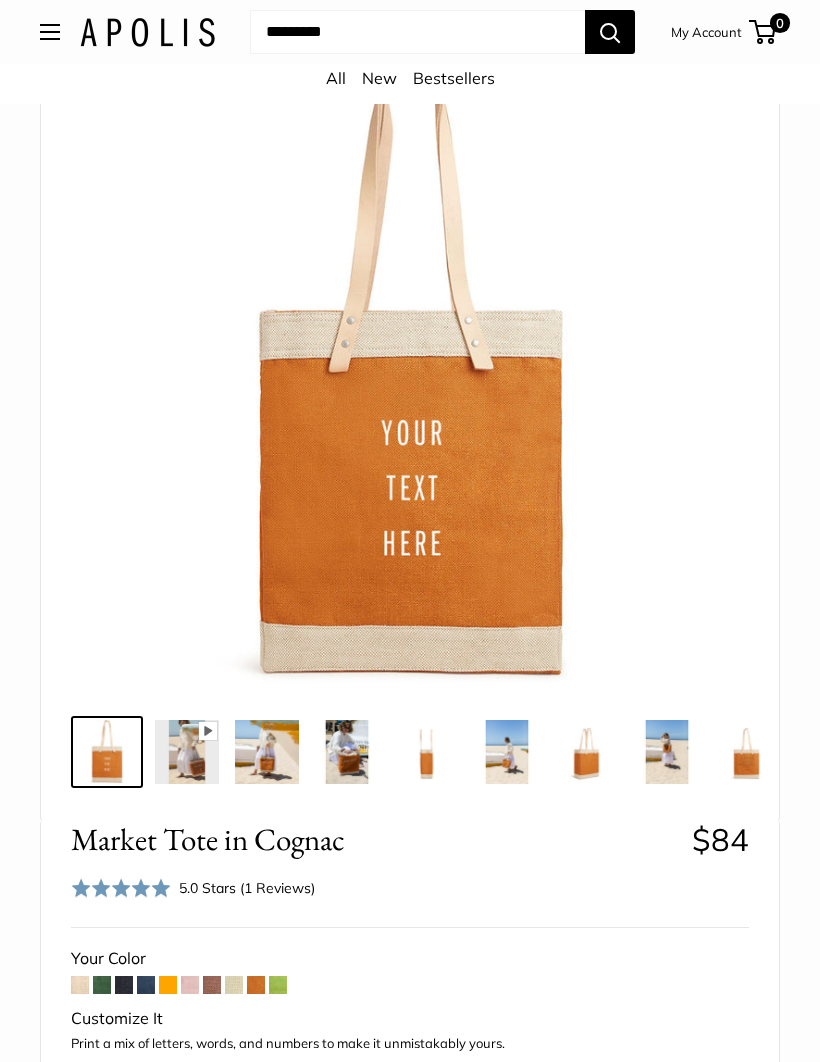 click at bounding box center (587, 753) 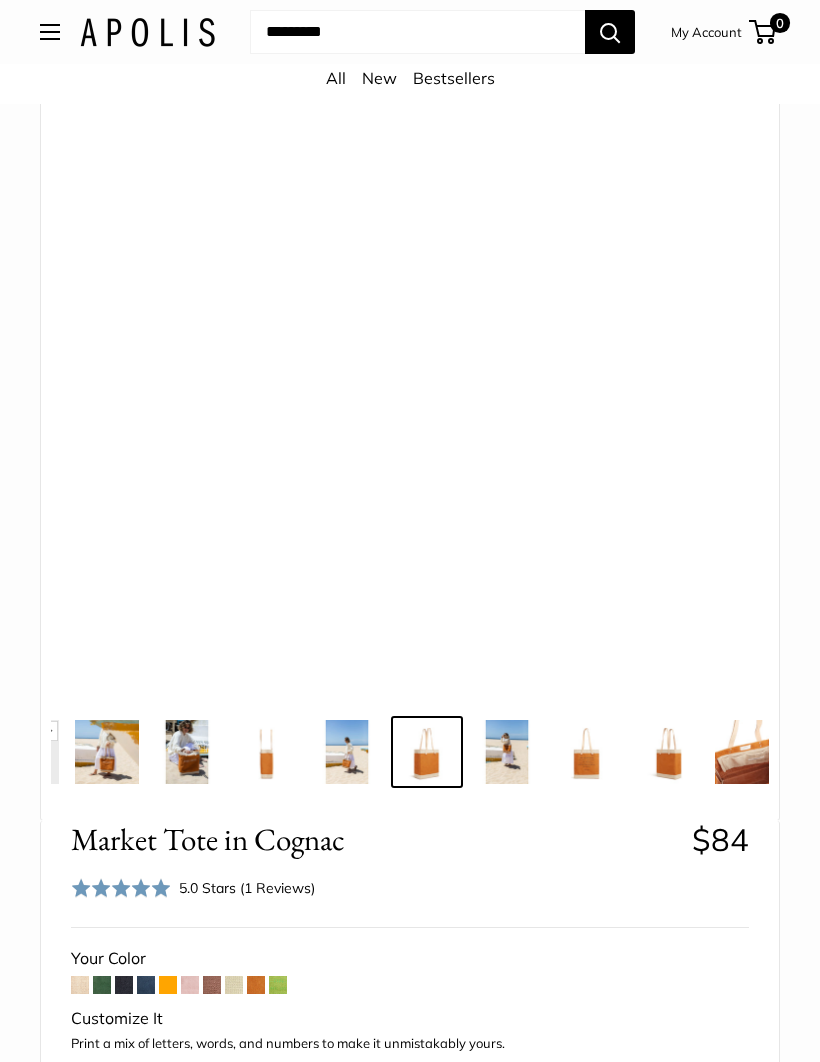scroll, scrollTop: 0, scrollLeft: 160, axis: horizontal 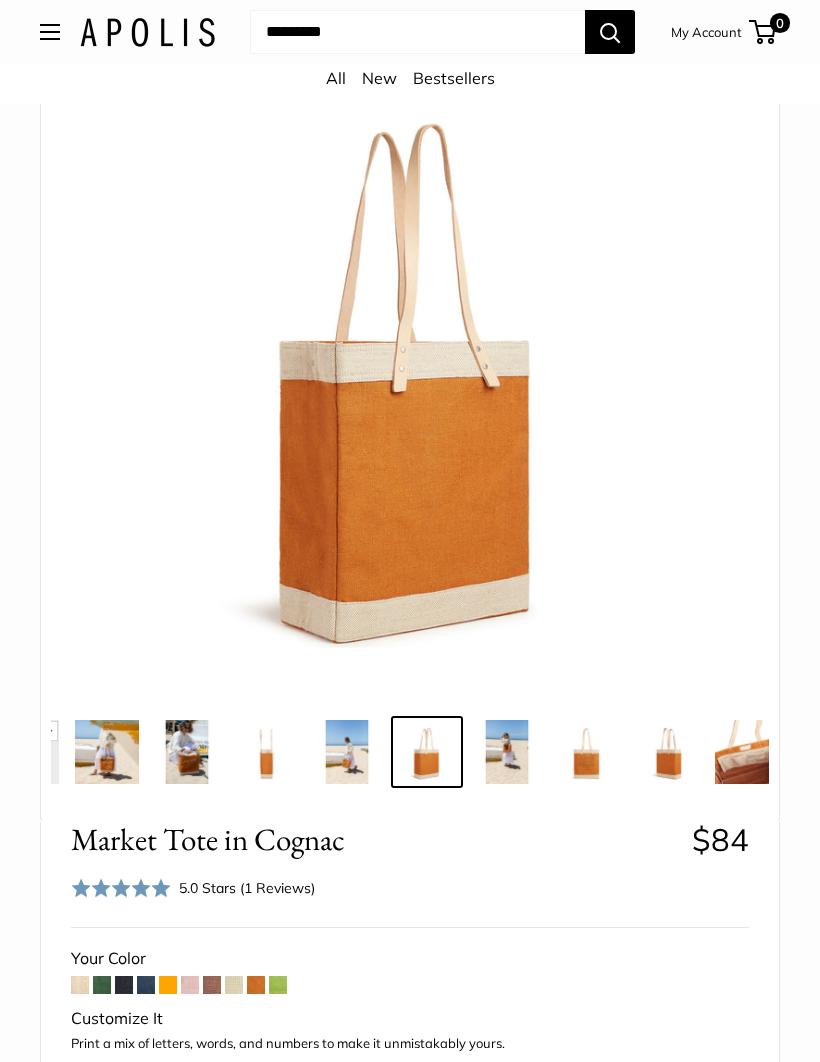 click at bounding box center [587, 752] 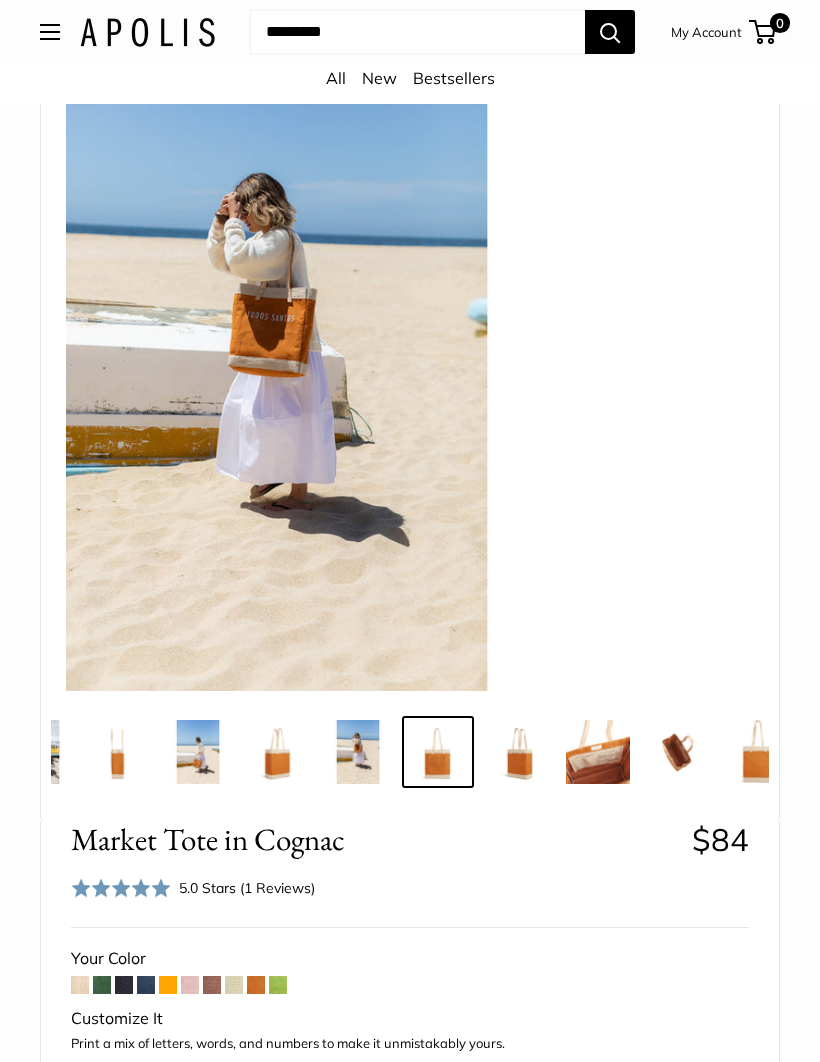 scroll, scrollTop: 0, scrollLeft: 320, axis: horizontal 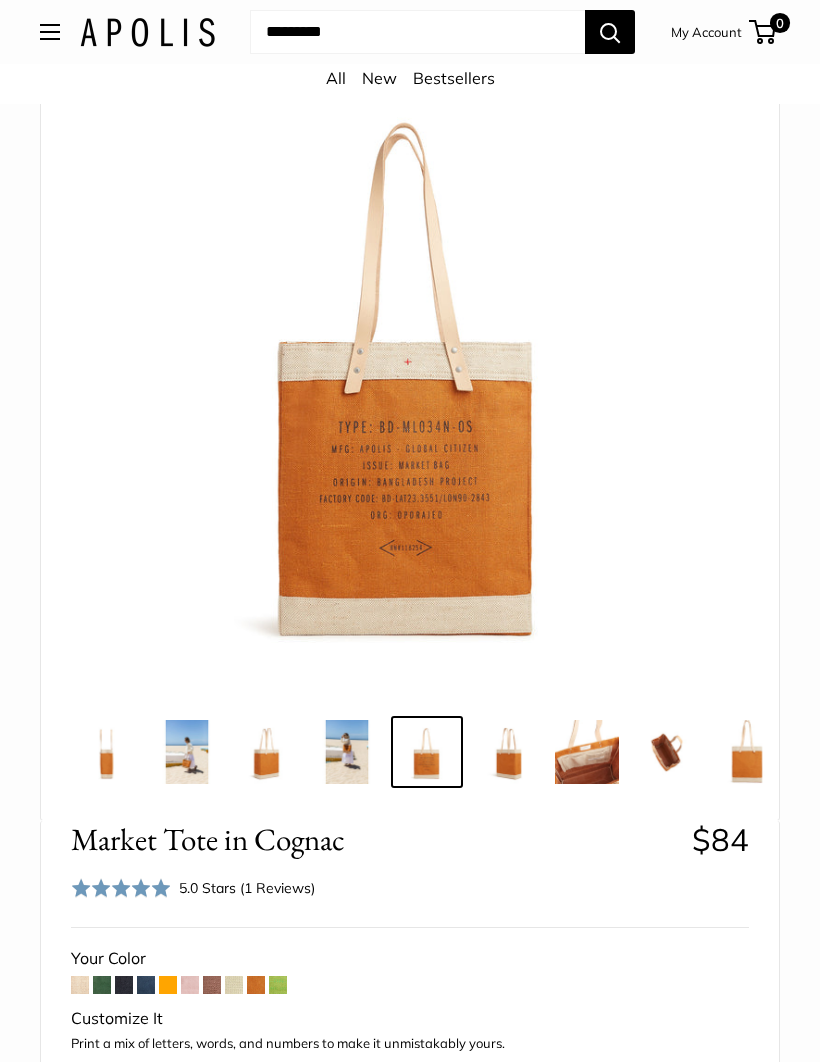 click at bounding box center [667, 752] 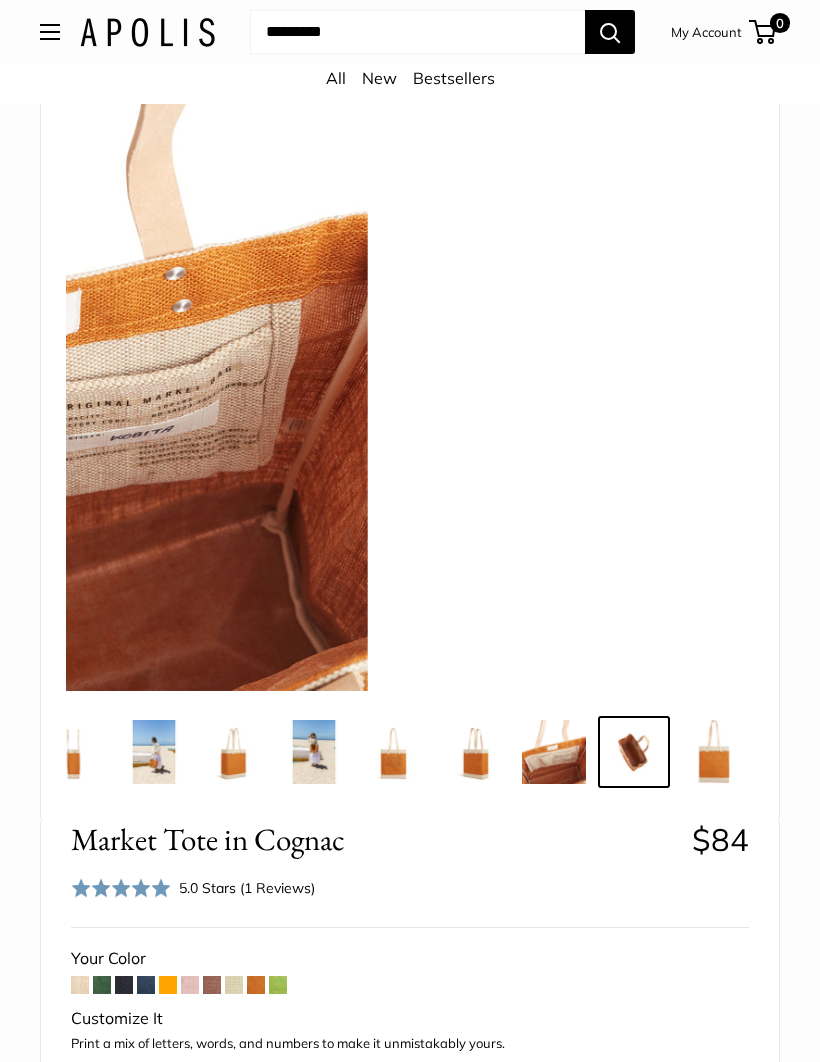 scroll, scrollTop: 0, scrollLeft: 354, axis: horizontal 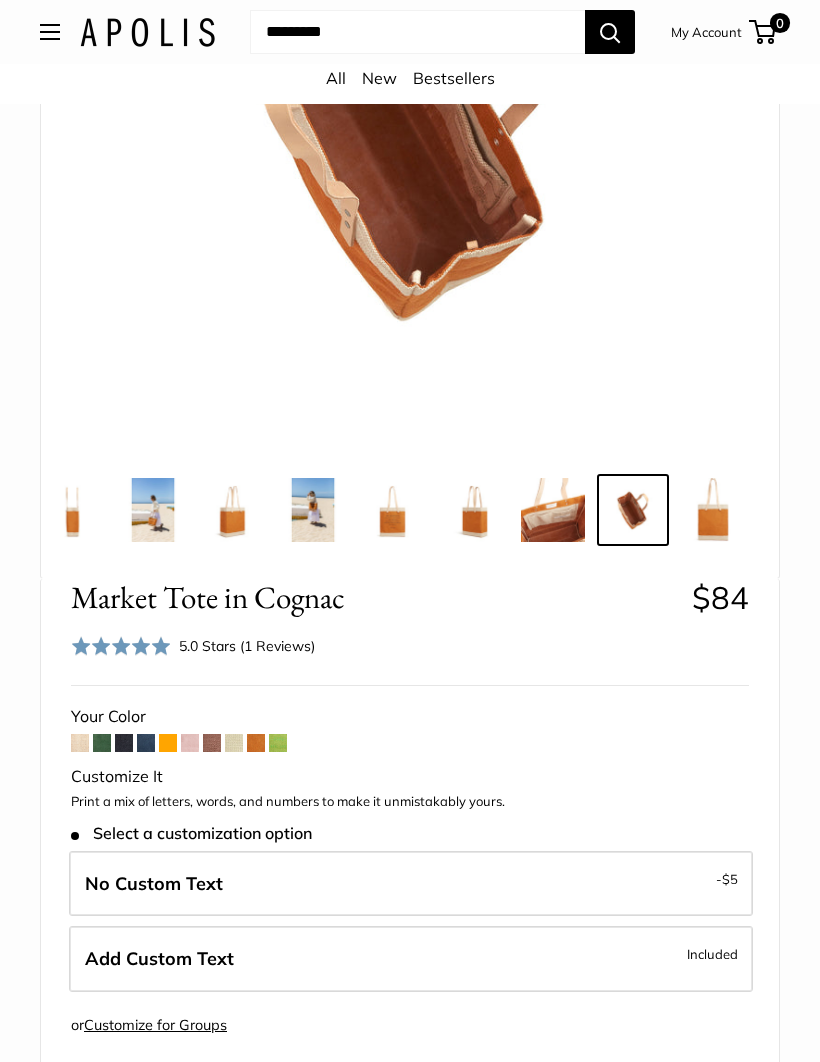 click on "Add Custom Text
Included" at bounding box center (411, 960) 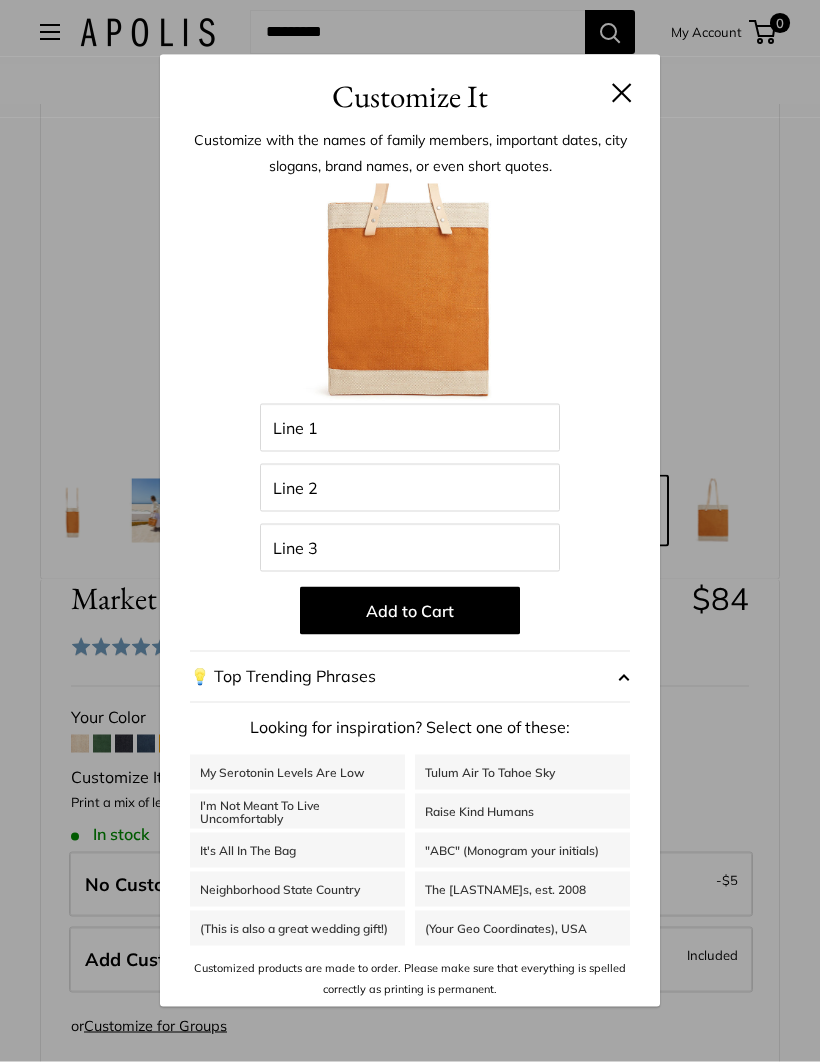 scroll, scrollTop: 373, scrollLeft: 0, axis: vertical 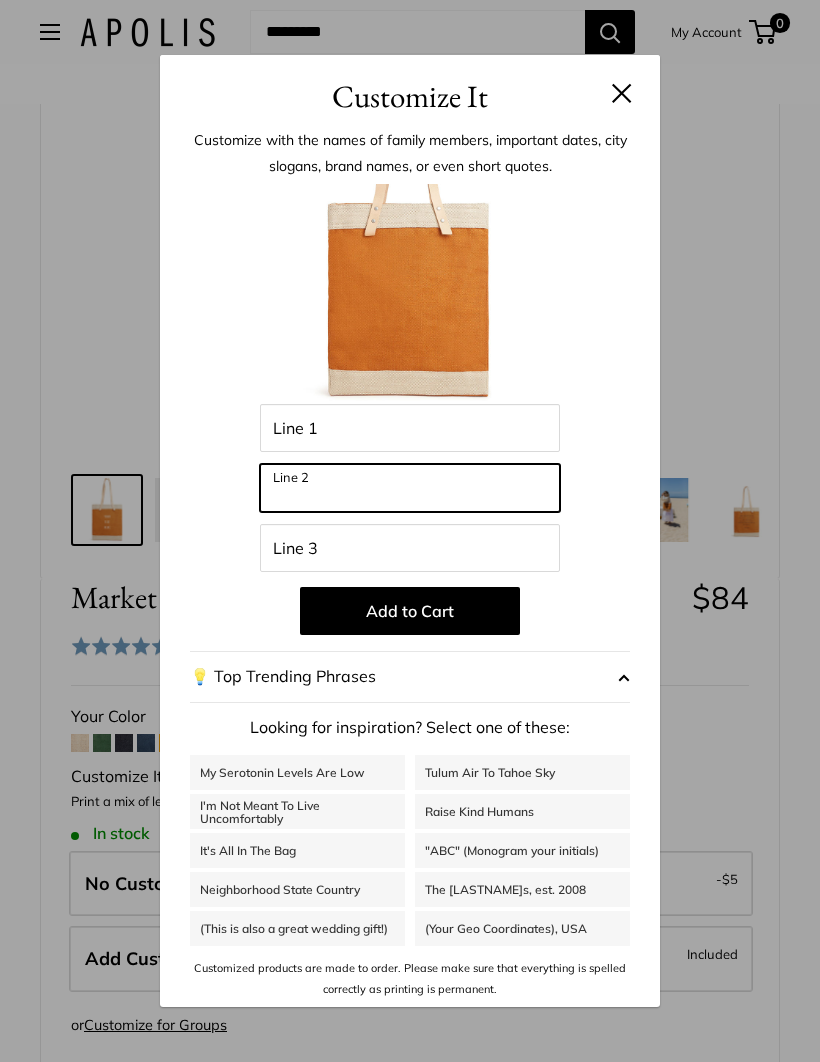 click on "Line 2" at bounding box center (410, 488) 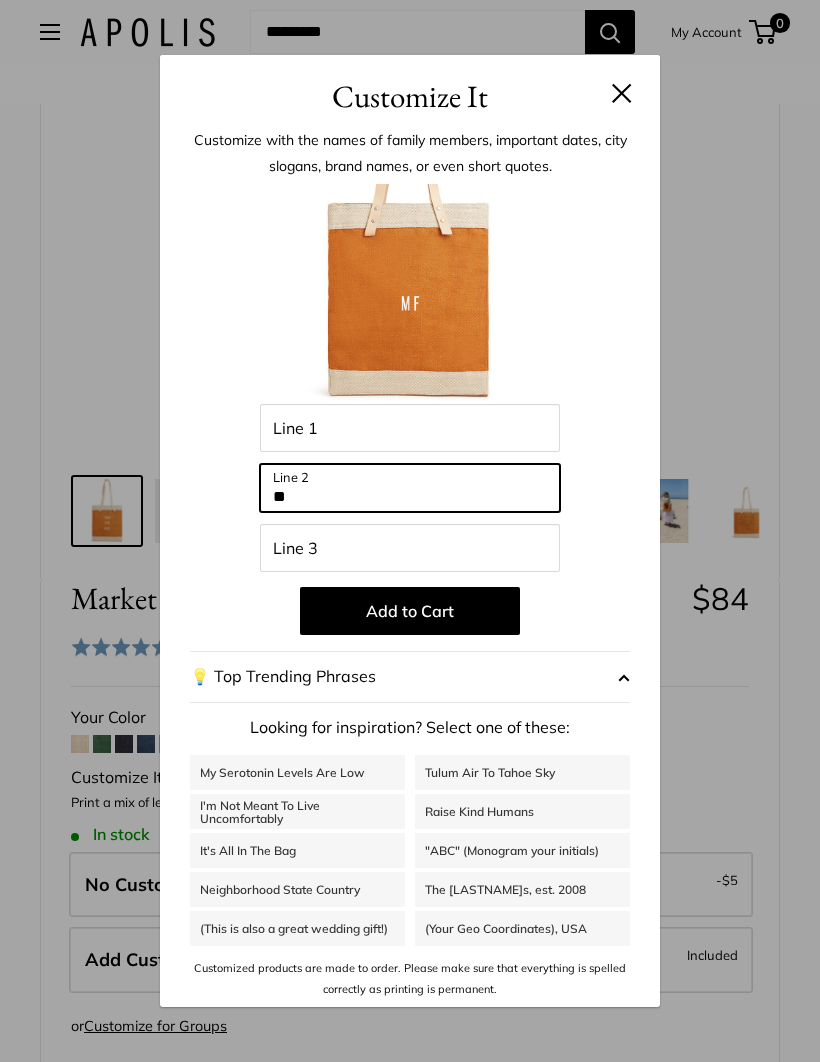 type on "**" 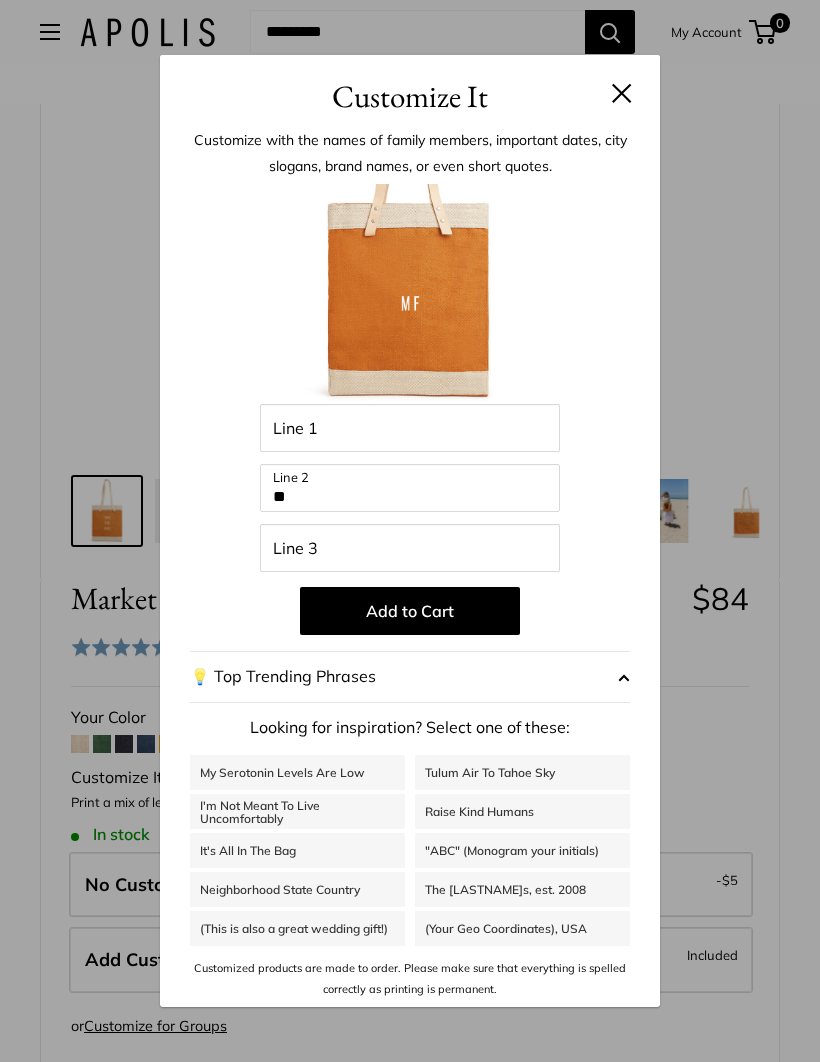 click at bounding box center [622, 93] 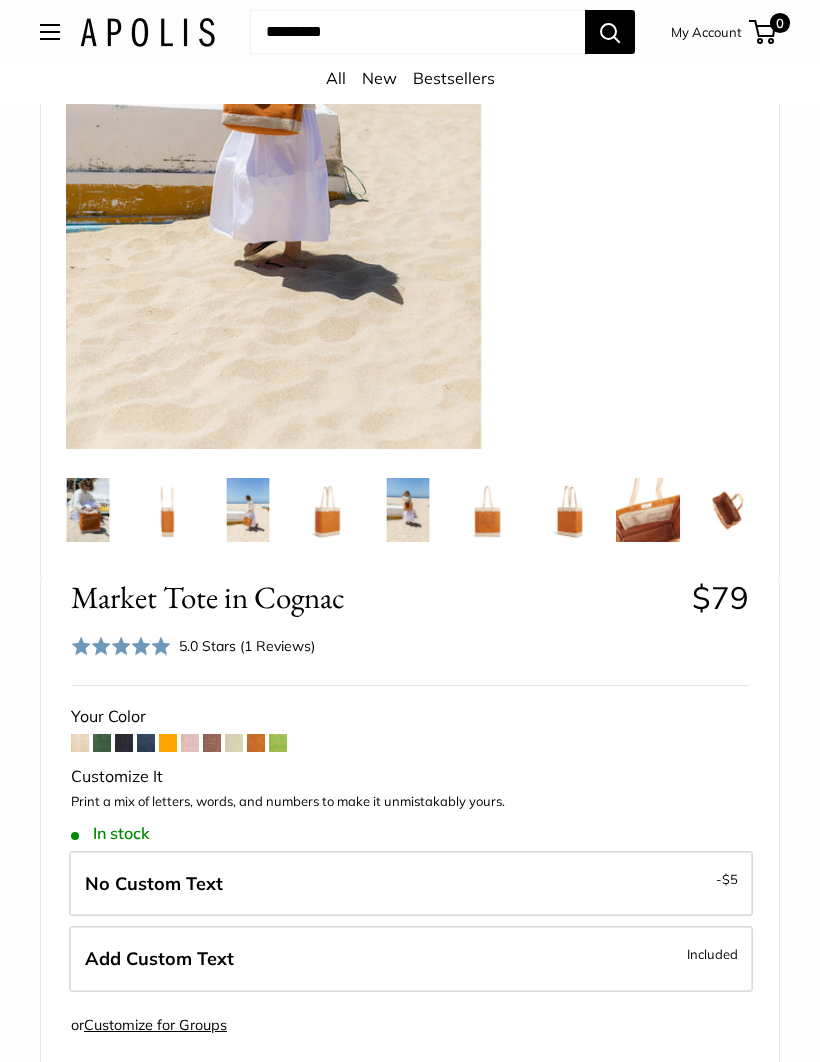 scroll, scrollTop: 0, scrollLeft: 354, axis: horizontal 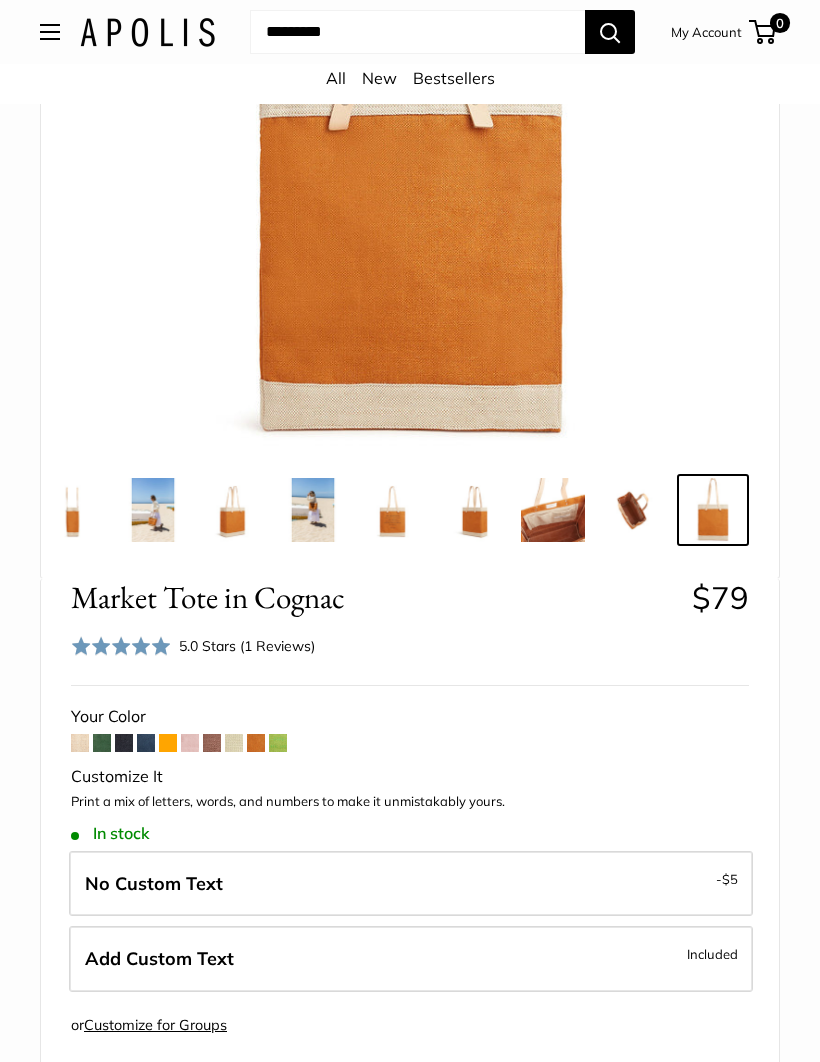 click at bounding box center [190, 743] 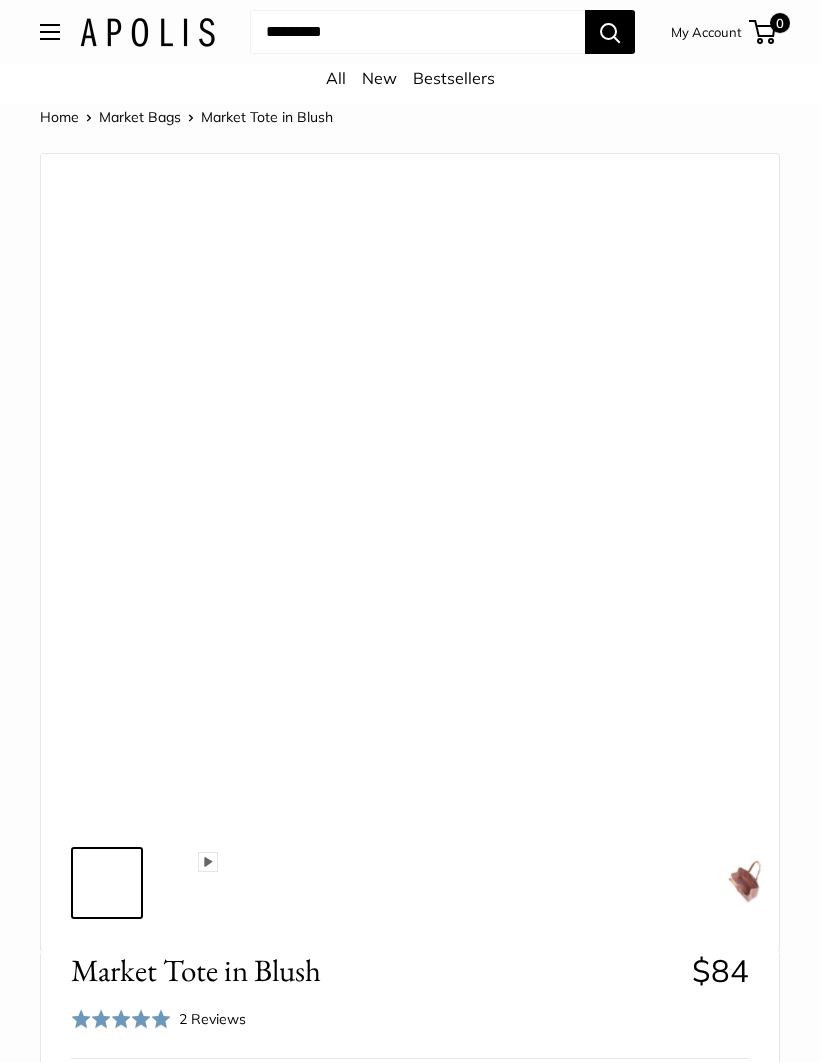 scroll, scrollTop: 0, scrollLeft: 0, axis: both 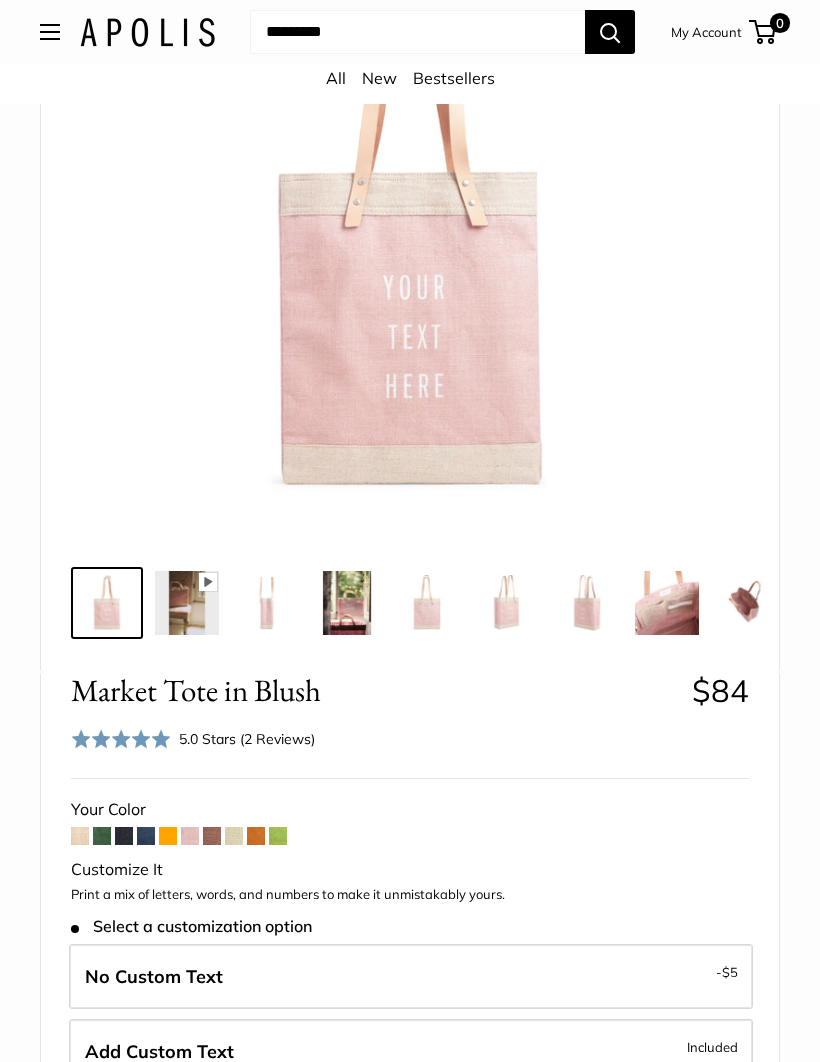 click at bounding box center (212, 836) 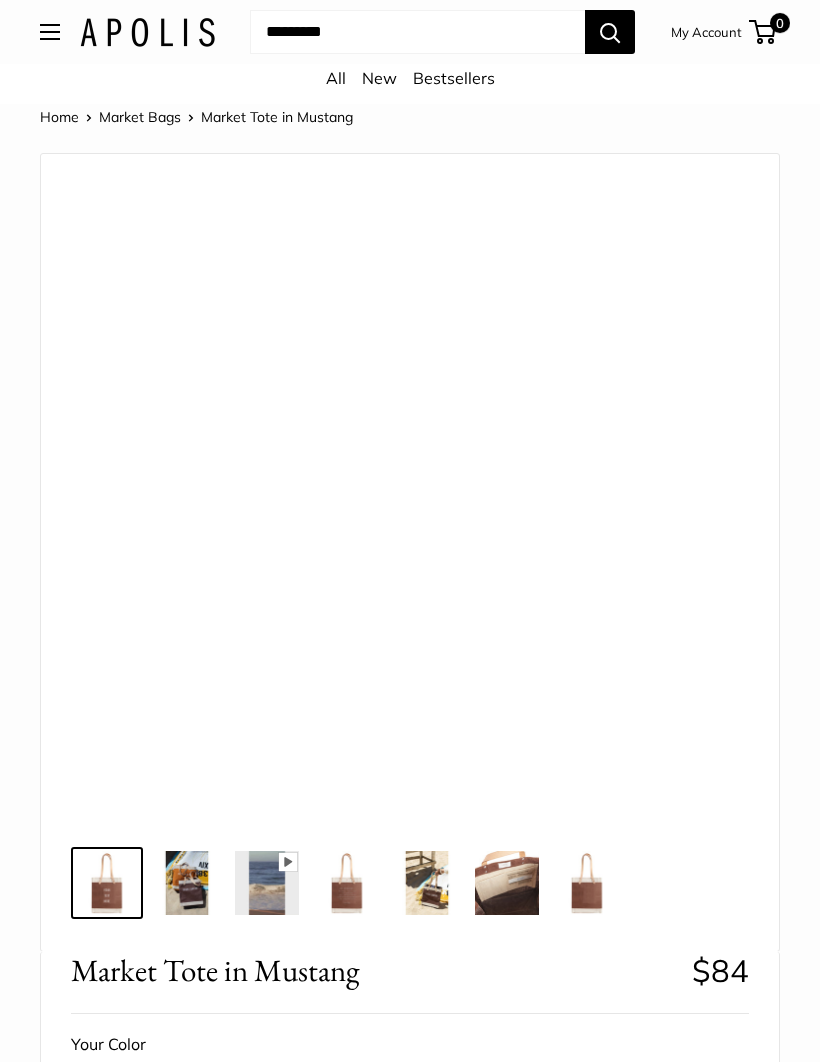 scroll, scrollTop: 0, scrollLeft: 0, axis: both 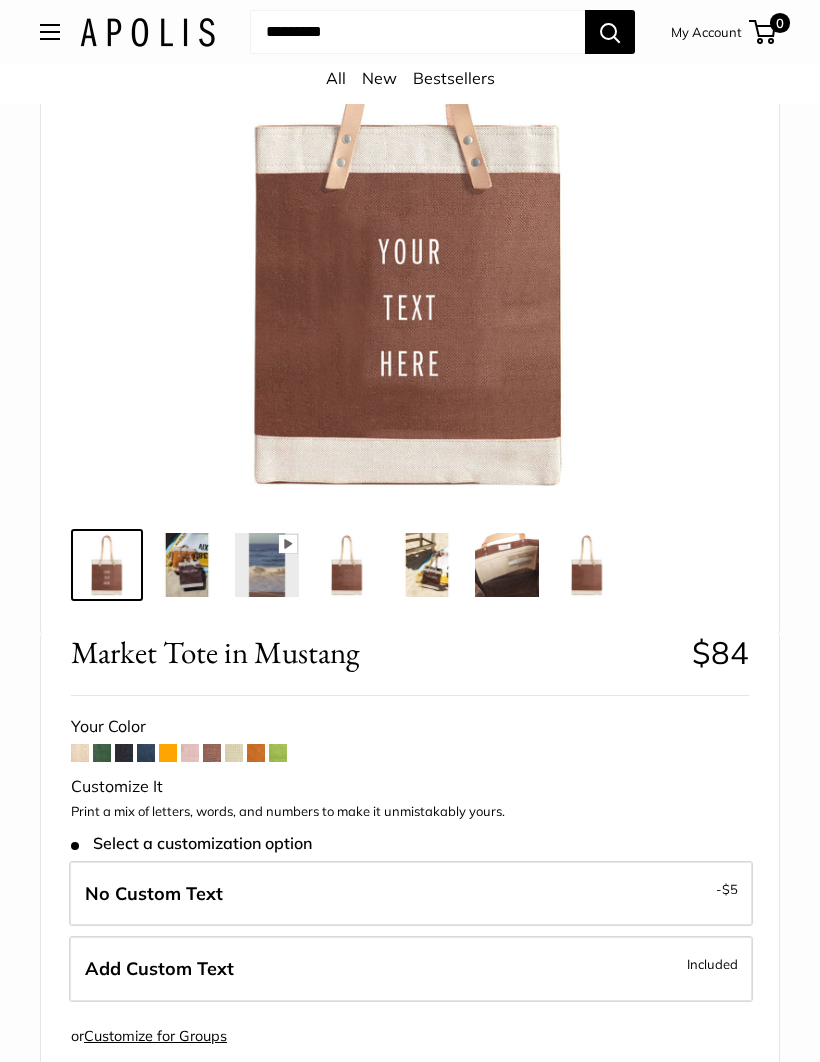 click on "Add Custom Text
Included" at bounding box center [411, 969] 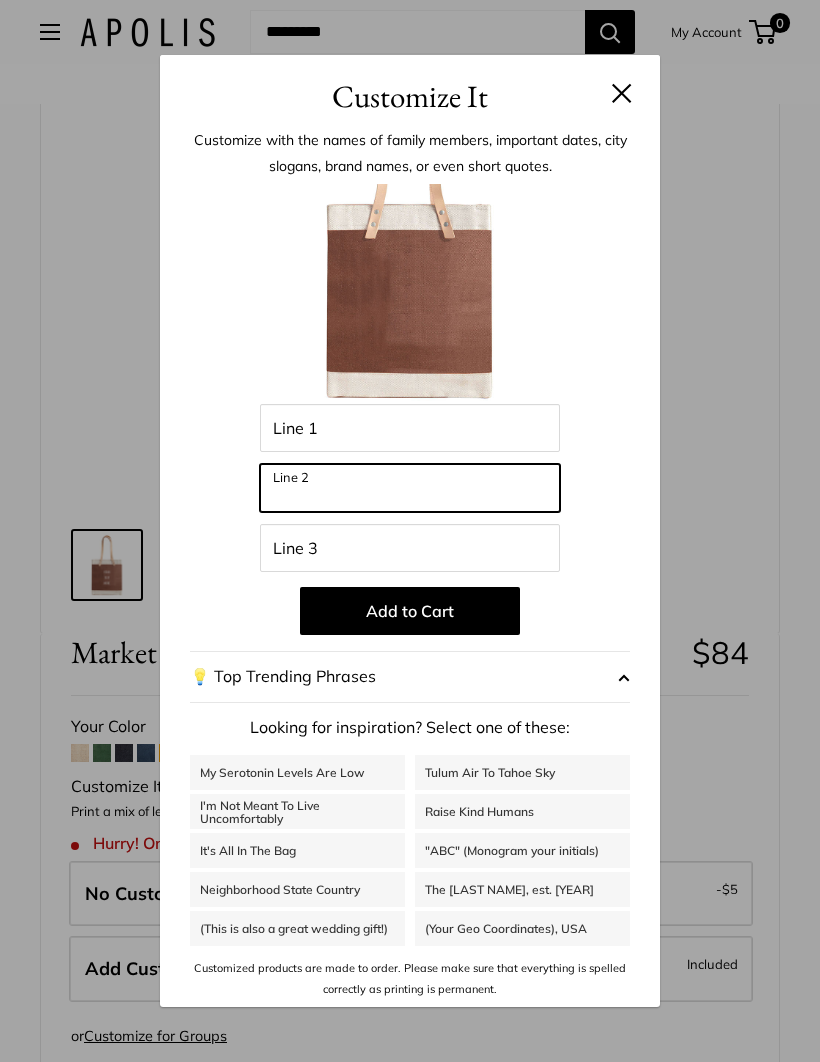 click on "Line 2" at bounding box center [410, 488] 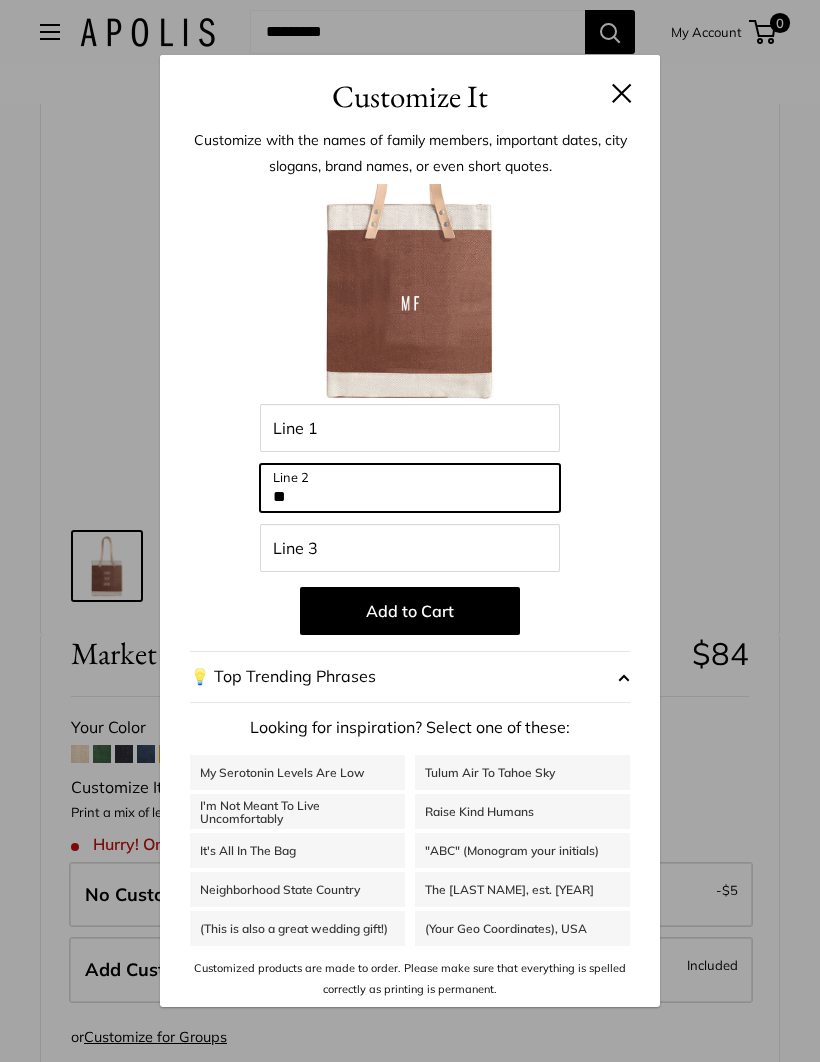 type on "*" 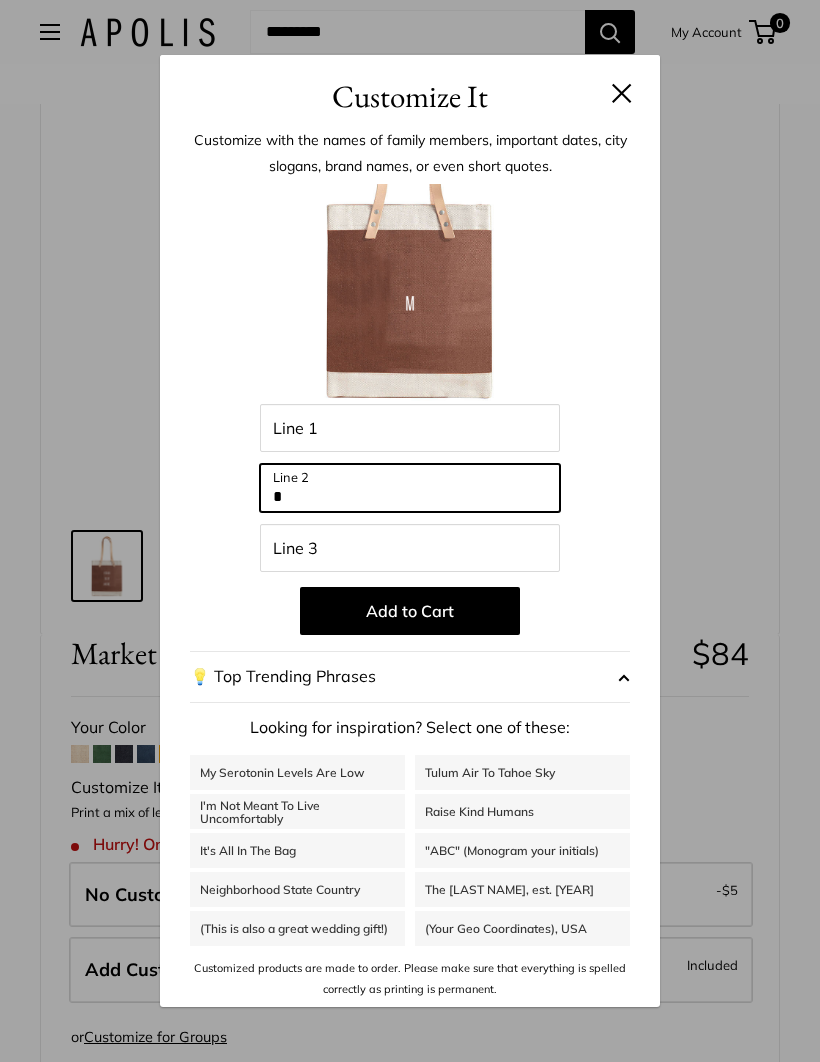 type 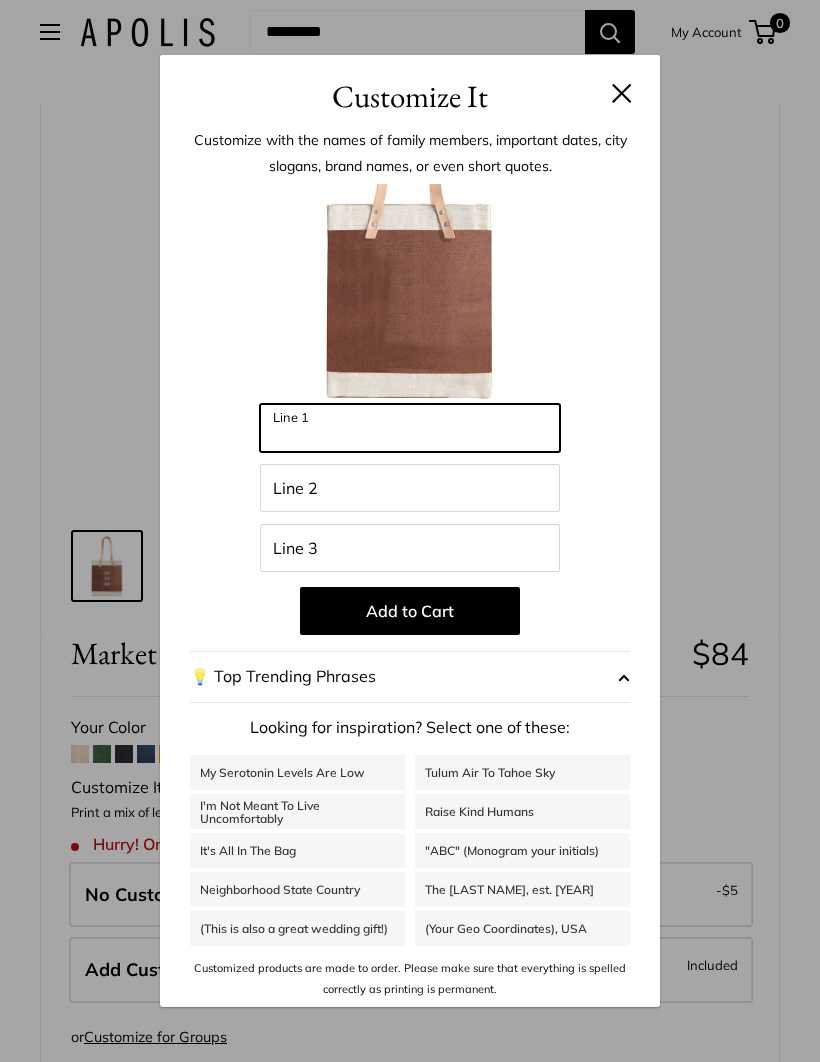 click on "Line 1" at bounding box center (410, 428) 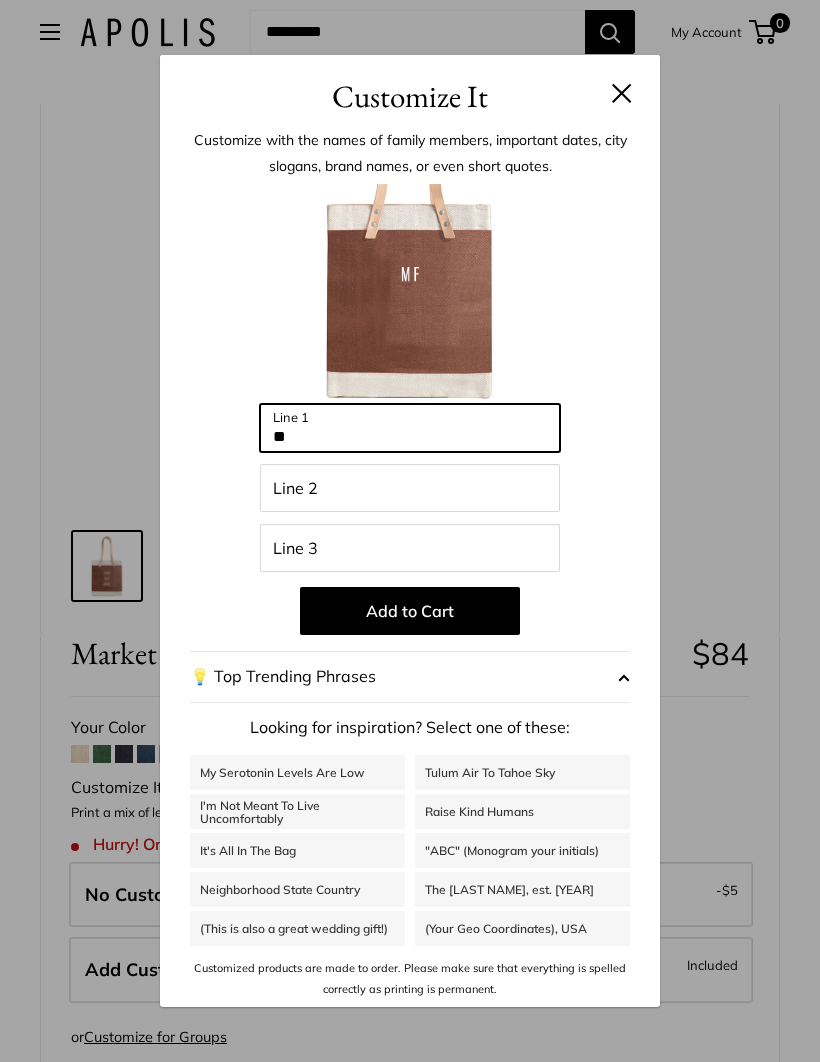 type on "**" 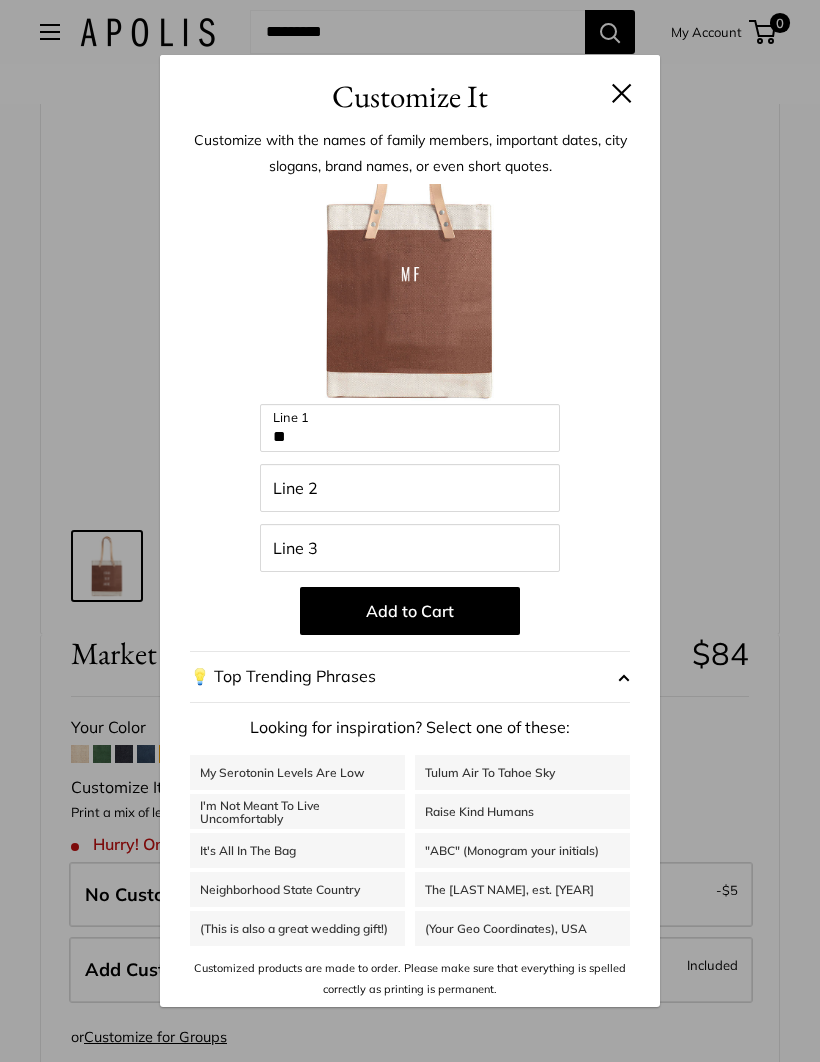 click at bounding box center (622, 93) 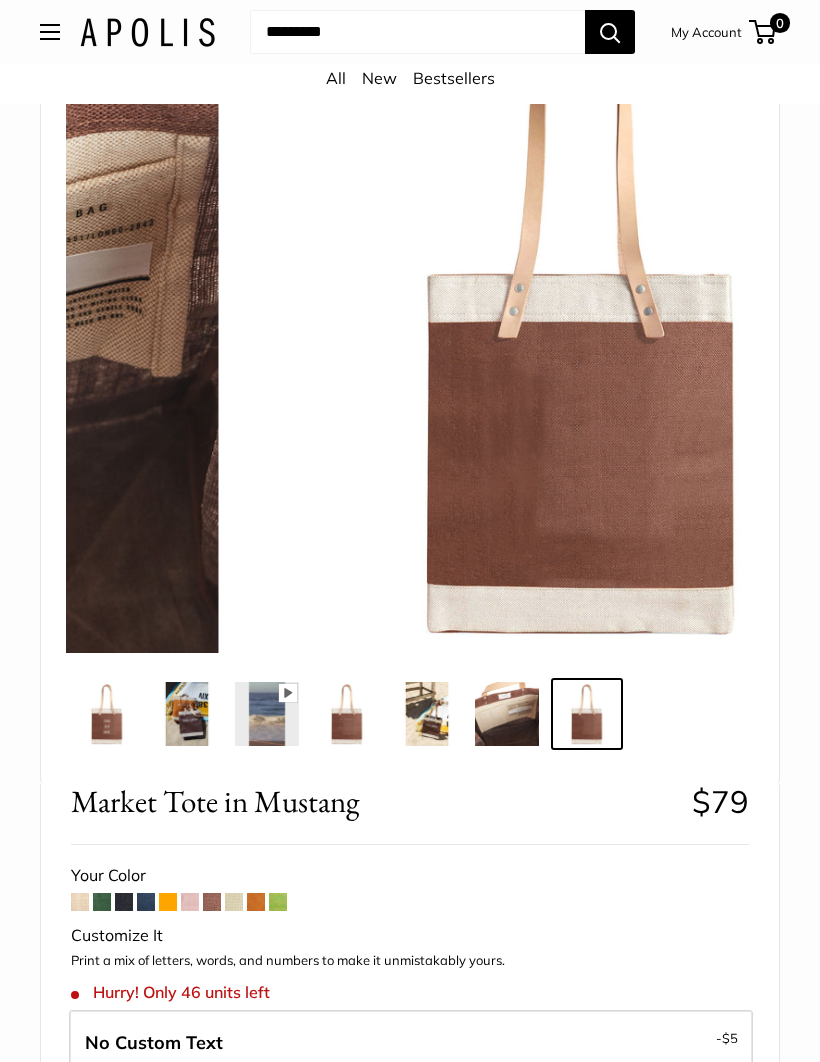 scroll, scrollTop: 0, scrollLeft: 0, axis: both 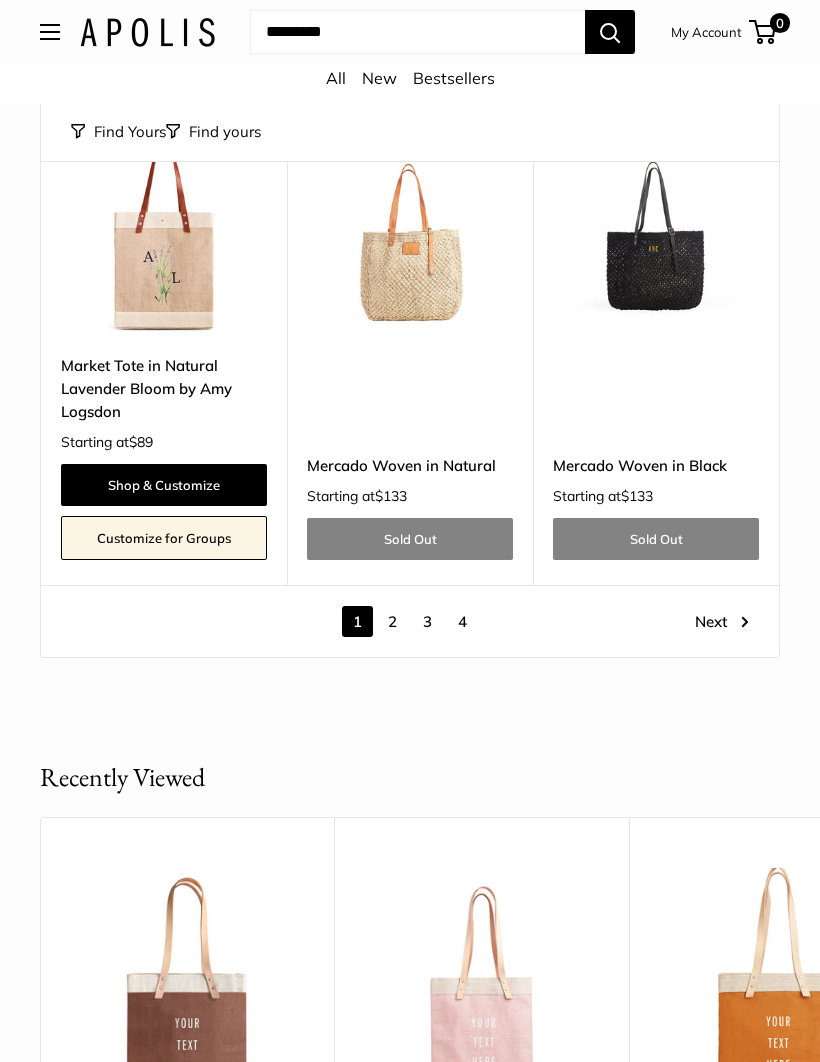 click on "2" at bounding box center (392, 621) 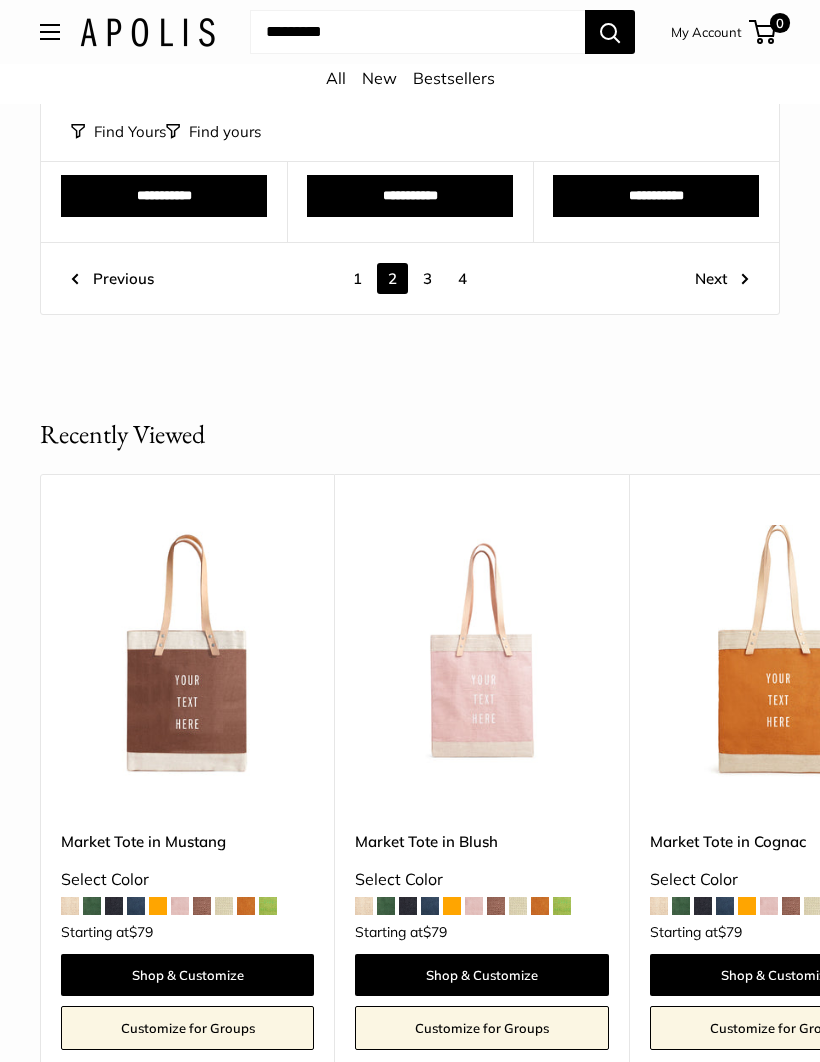 scroll, scrollTop: 8151, scrollLeft: 0, axis: vertical 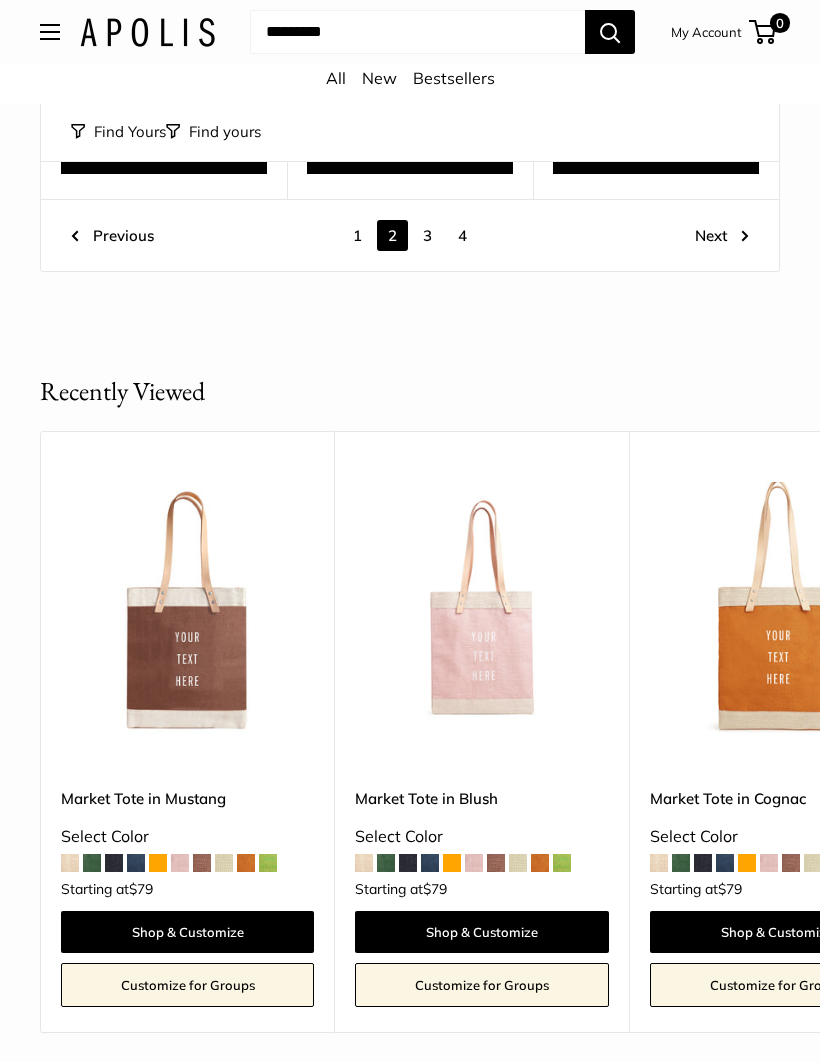 click on "3" at bounding box center [427, 235] 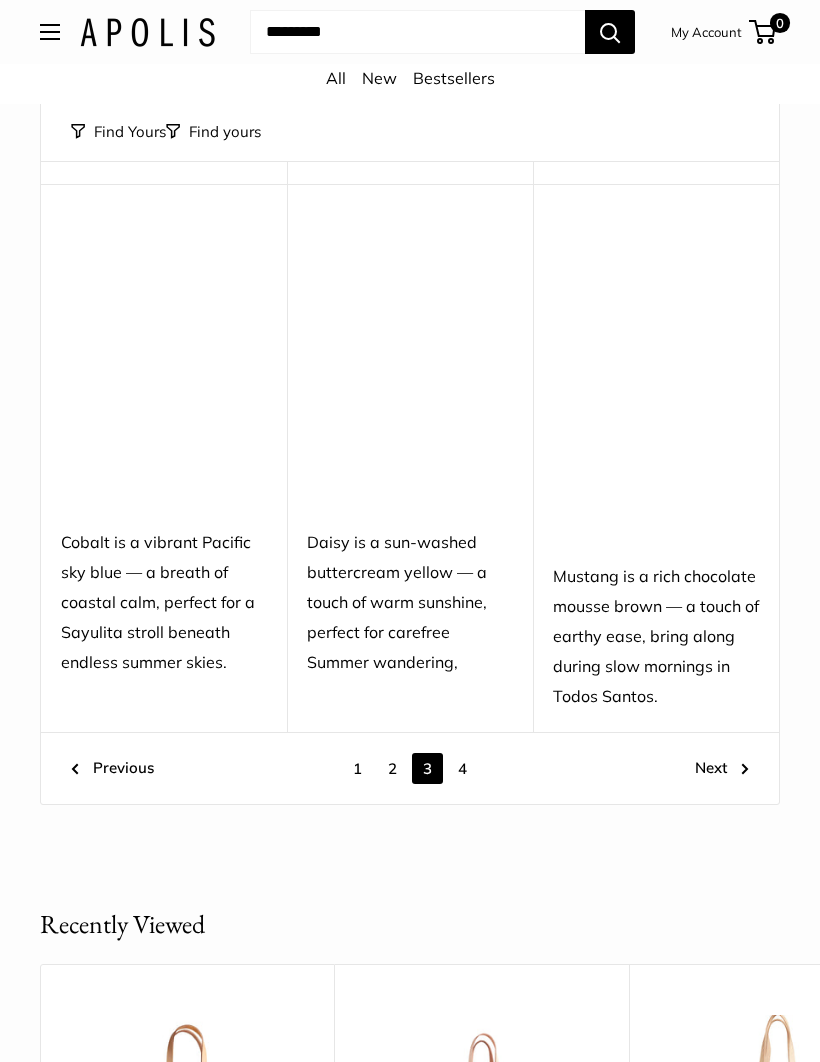 scroll, scrollTop: 7830, scrollLeft: 0, axis: vertical 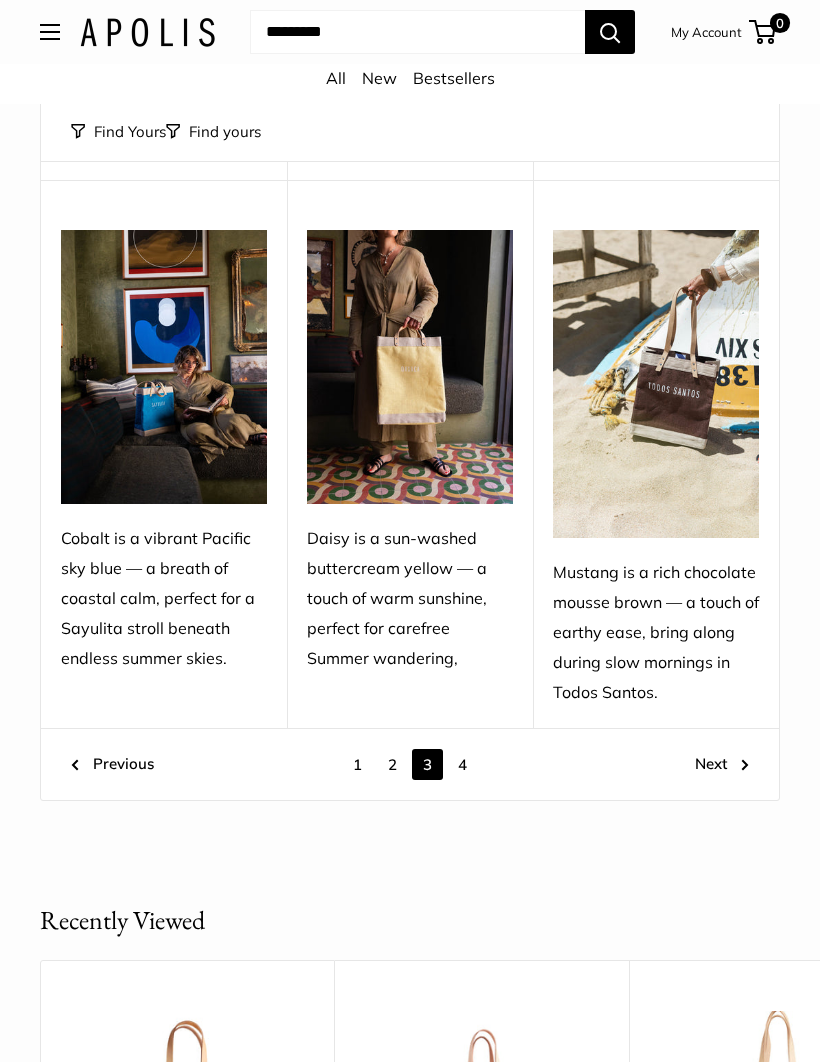 click on "4" at bounding box center [462, 764] 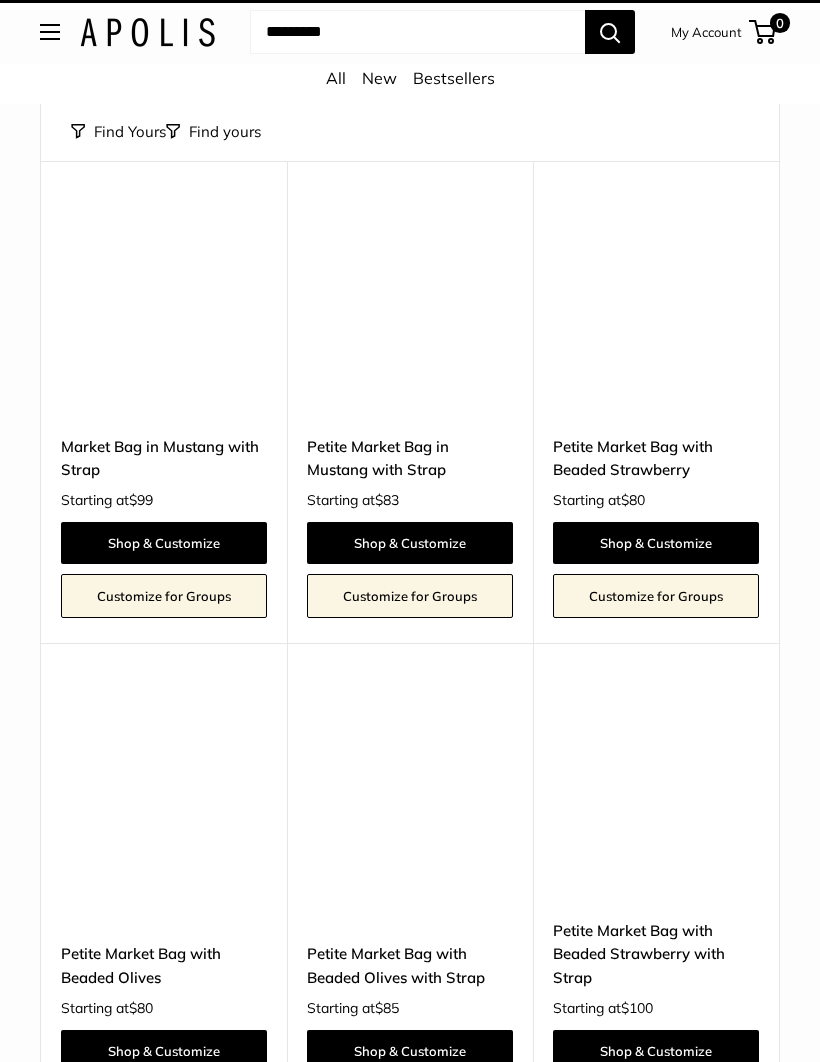 scroll, scrollTop: 24, scrollLeft: 0, axis: vertical 